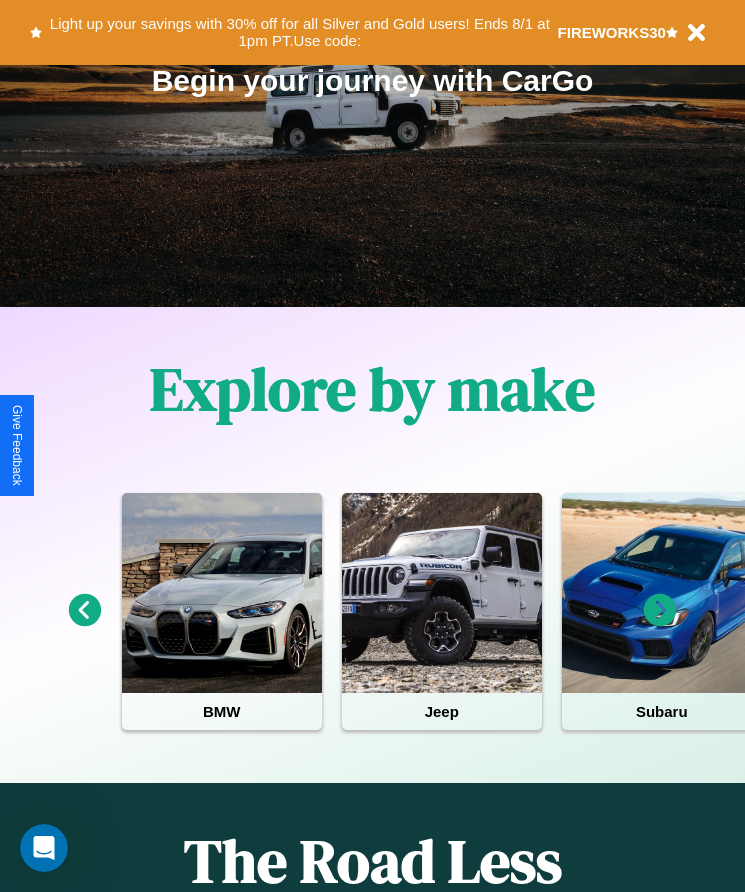 scroll, scrollTop: 334, scrollLeft: 0, axis: vertical 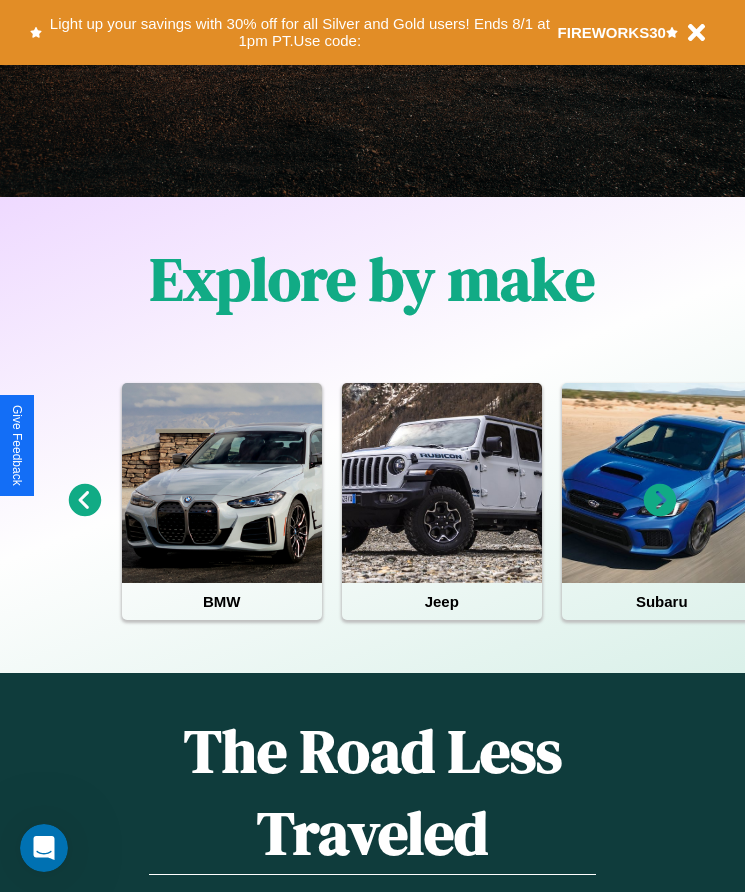 click 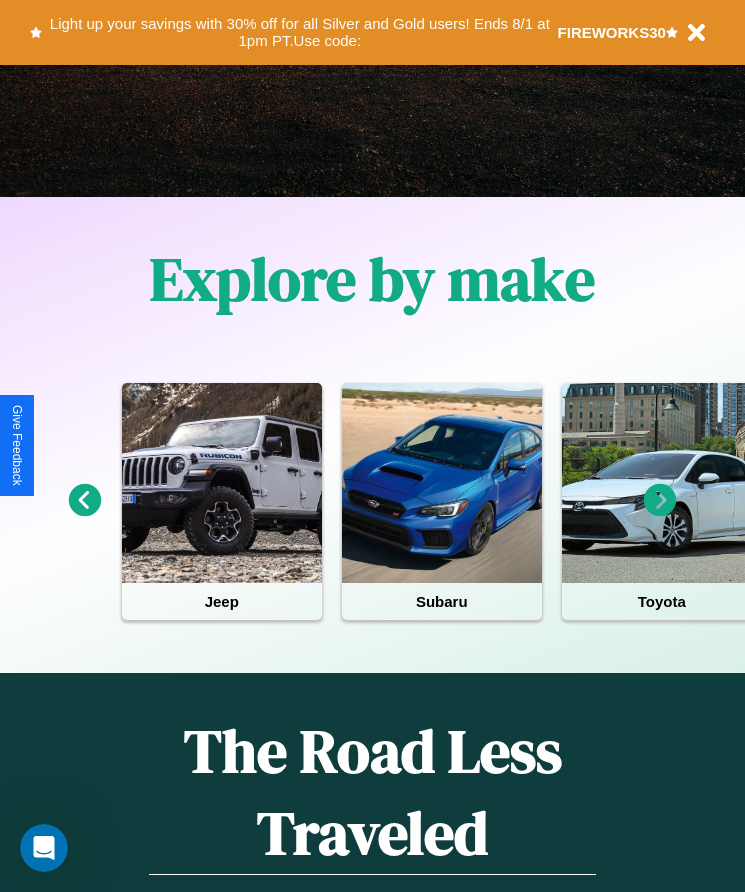 click 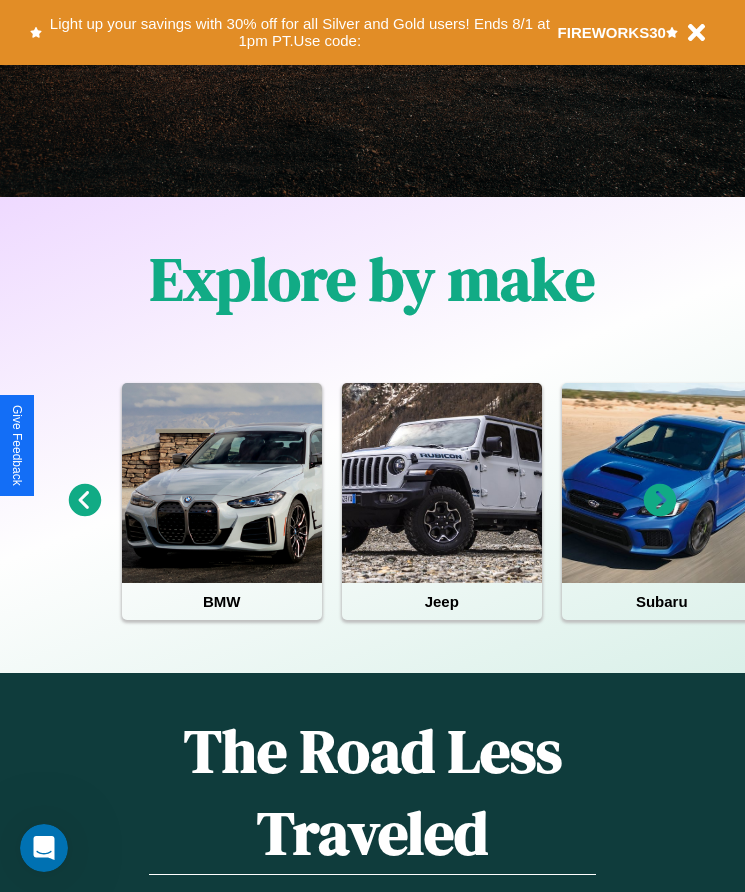 click 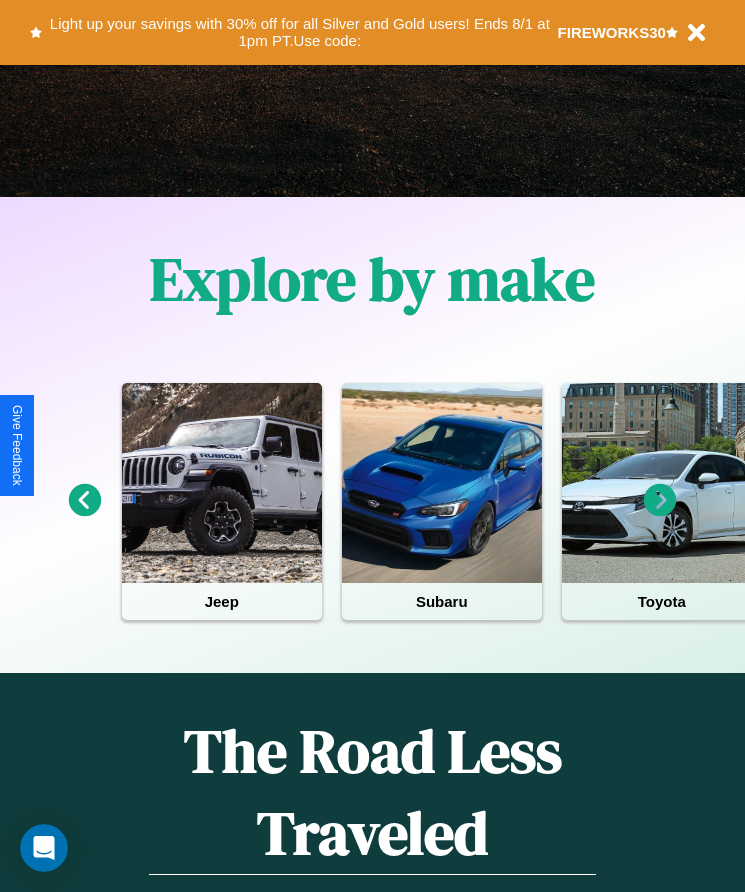 click 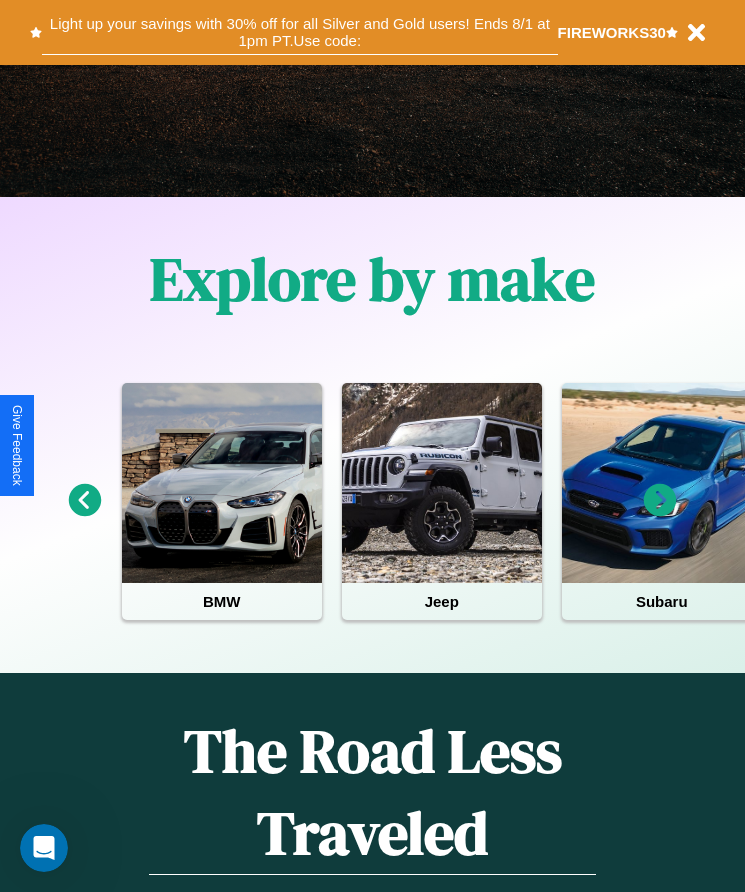 click on "Light up your savings with 30% off for all Silver and Gold users! Ends 8/1 at 1pm PT.  Use code:" at bounding box center [299, 32] 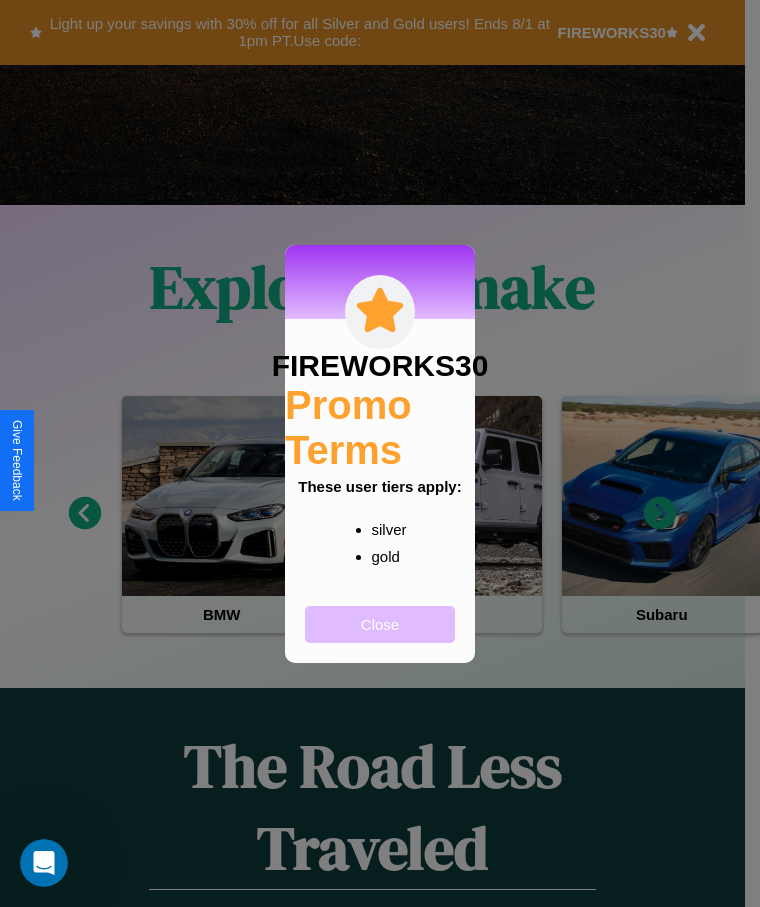 click on "Close" at bounding box center (380, 624) 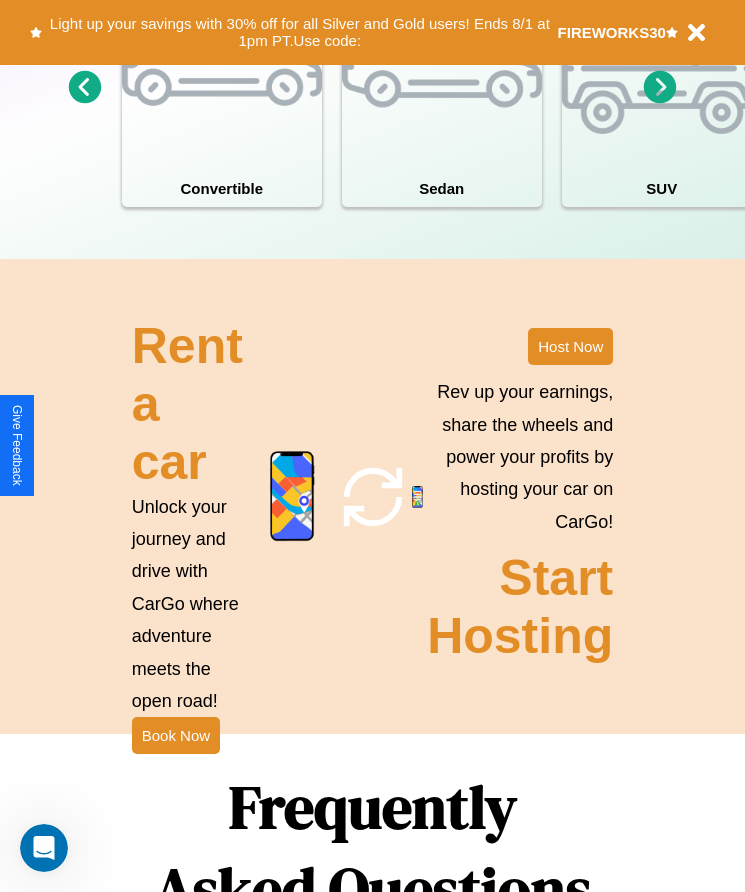 scroll, scrollTop: 2608, scrollLeft: 0, axis: vertical 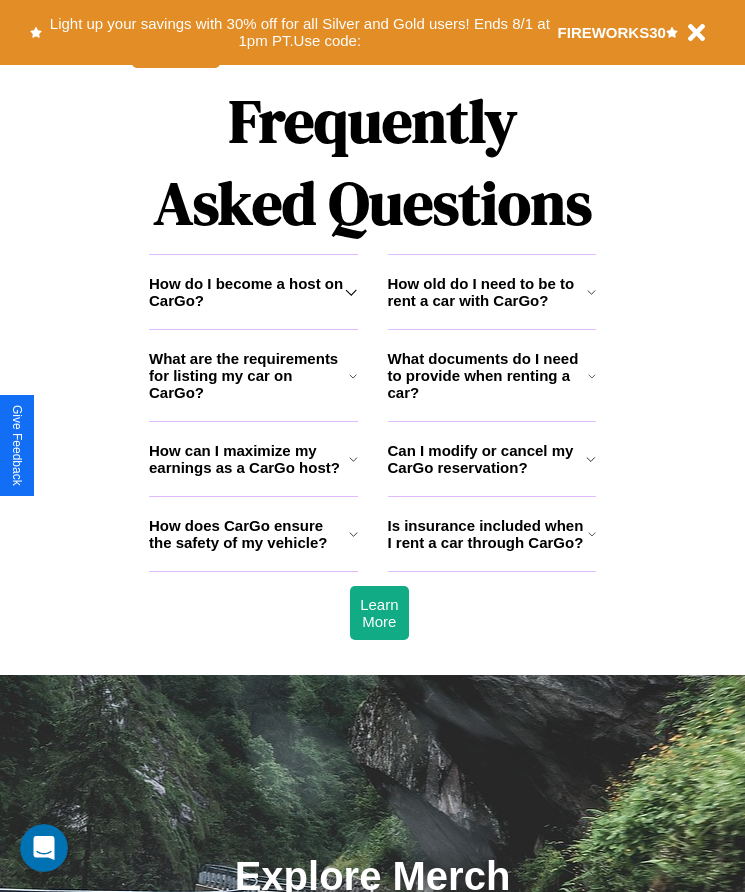 click on "What documents do I need to provide when renting a car?" at bounding box center (488, 375) 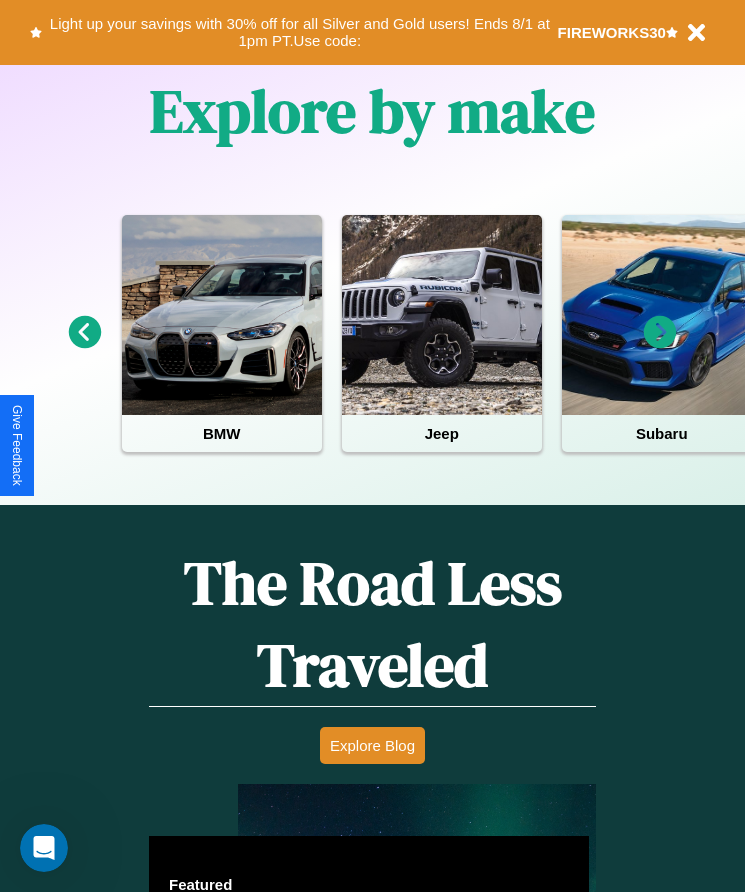 scroll, scrollTop: 334, scrollLeft: 0, axis: vertical 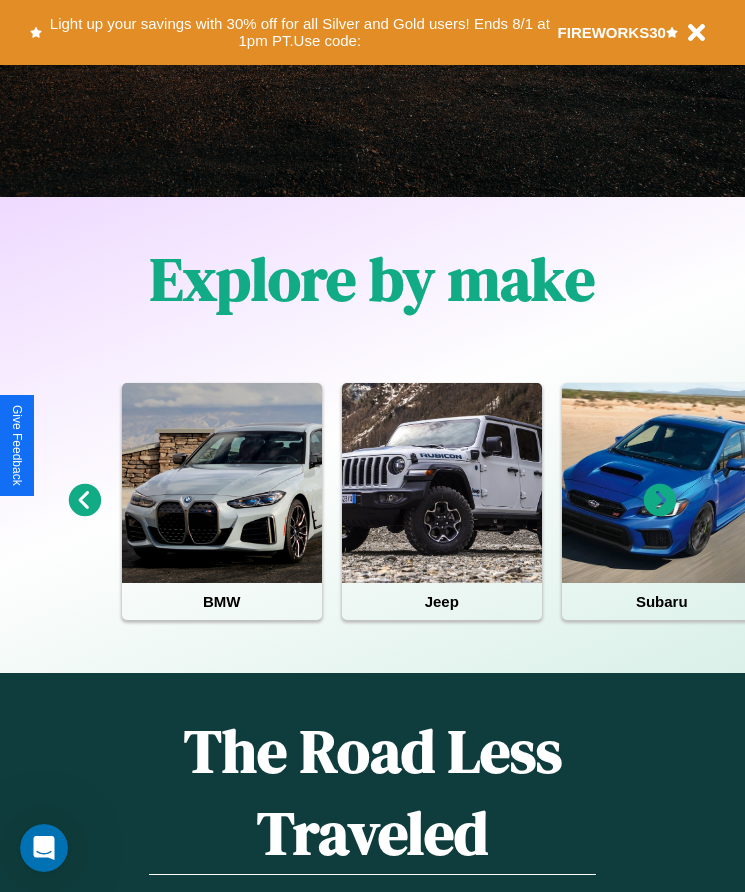 click 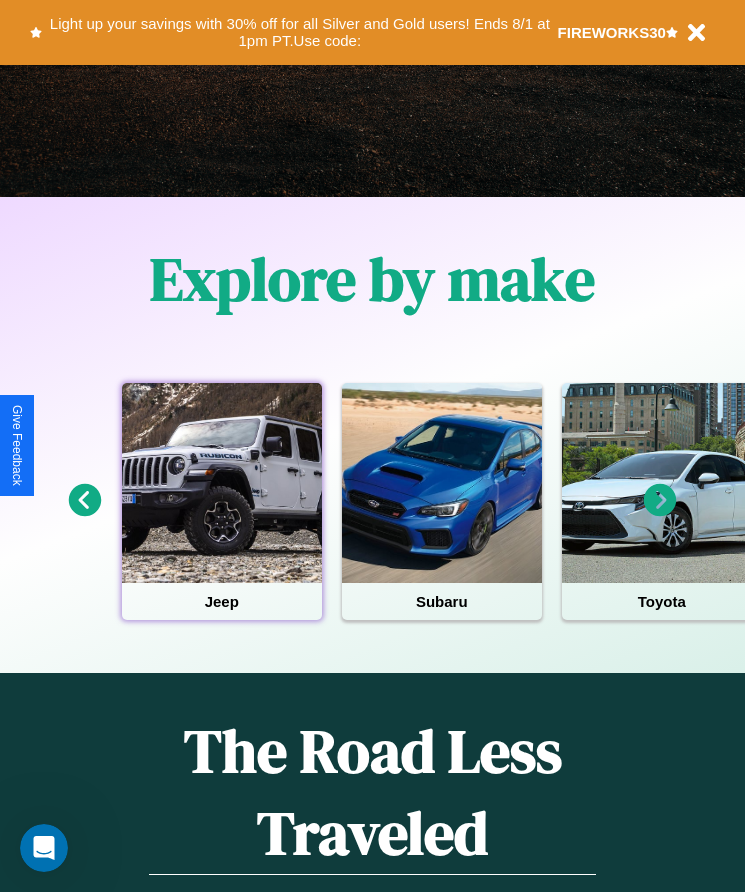click at bounding box center (222, 483) 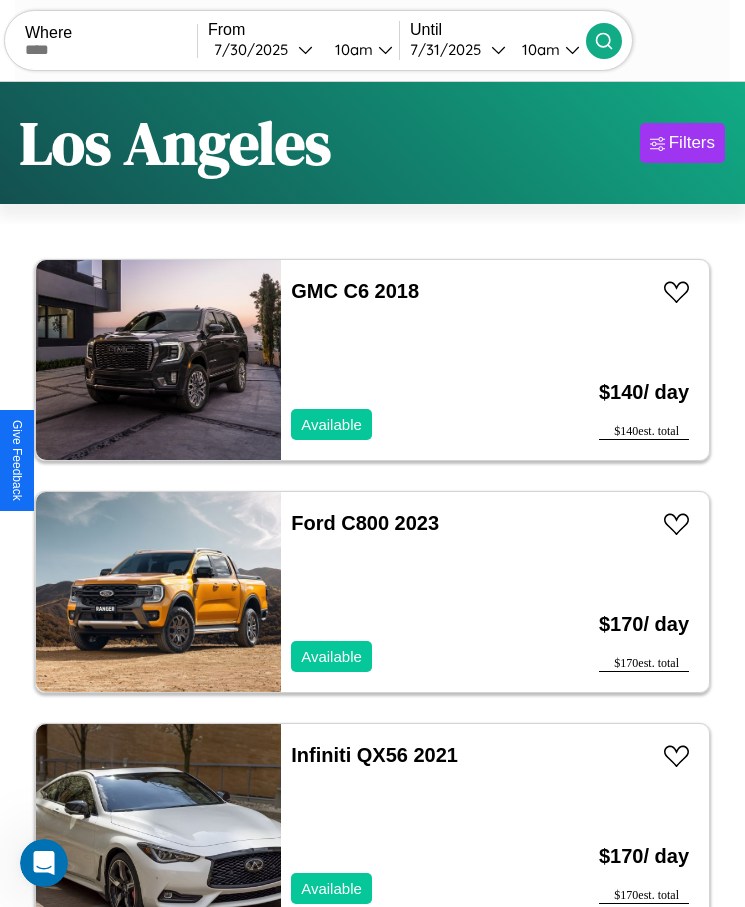 scroll, scrollTop: 50, scrollLeft: 0, axis: vertical 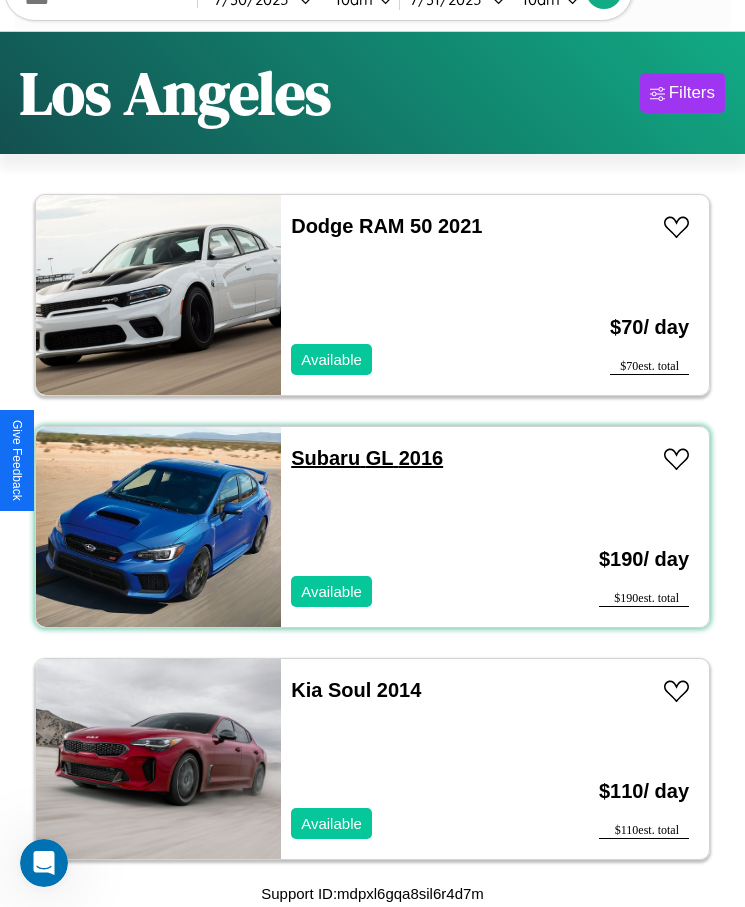 click on "Subaru   GL   2016" at bounding box center [367, 458] 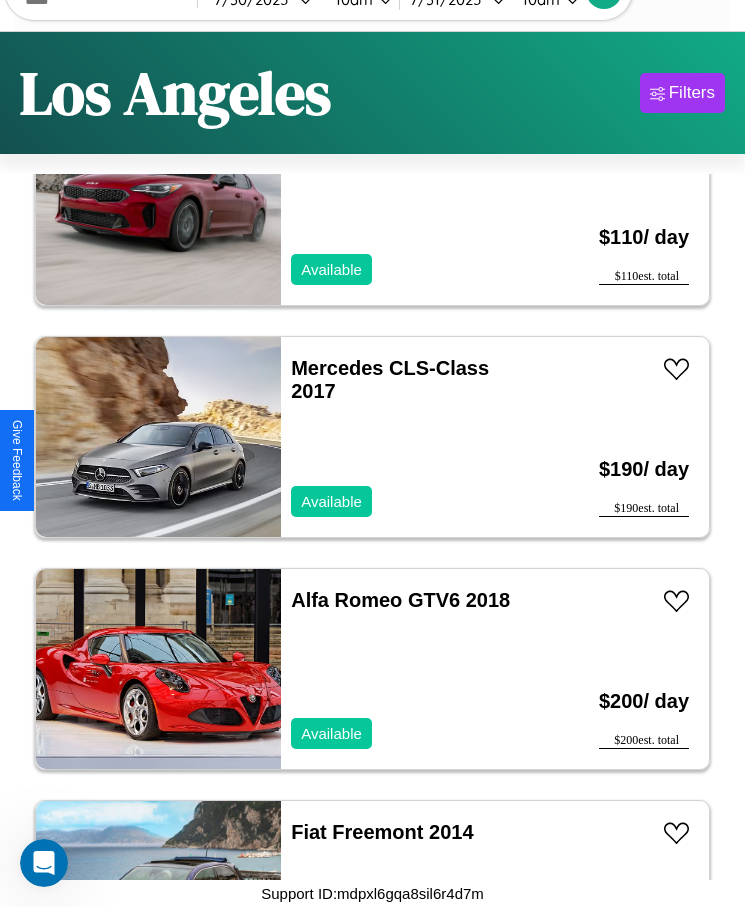 scroll, scrollTop: 5830, scrollLeft: 0, axis: vertical 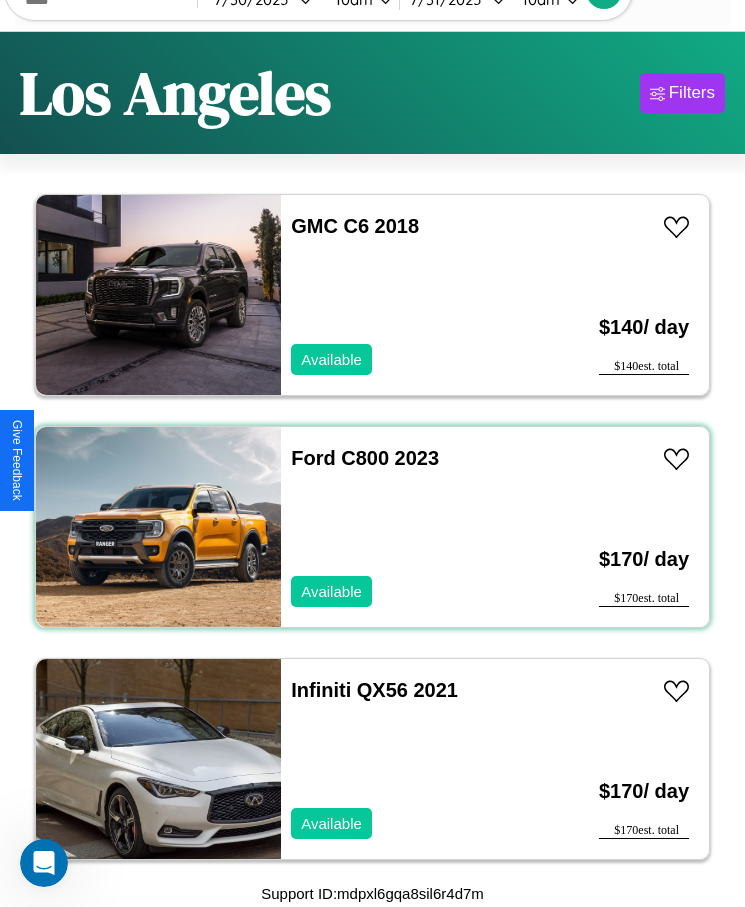 click on "Ford   C800   2023 Available" at bounding box center (413, 527) 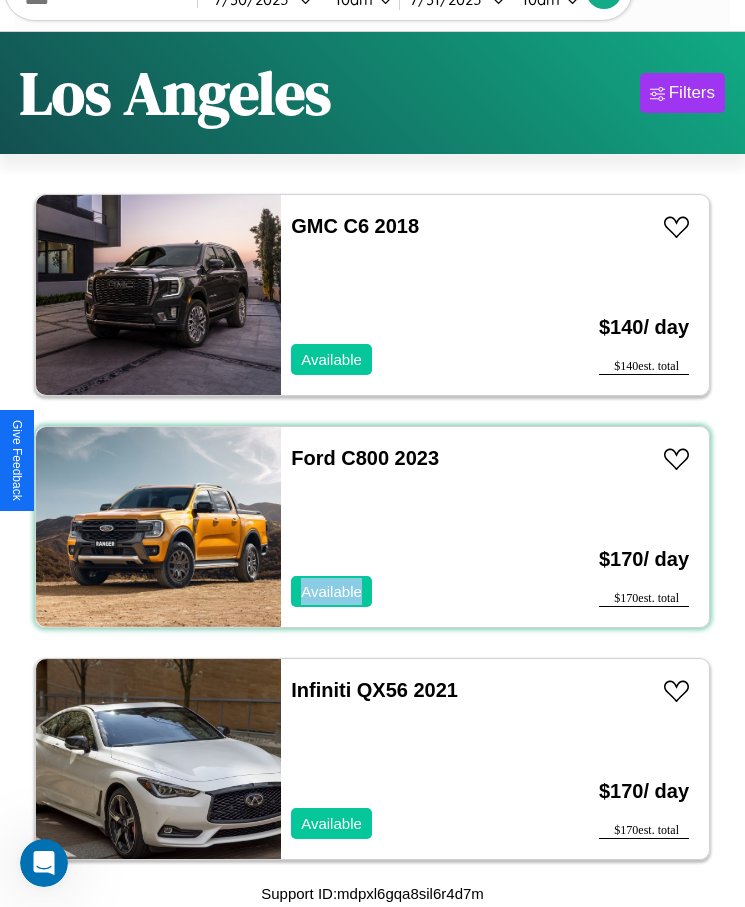 click on "Ford   C800   2023 Available" at bounding box center (413, 527) 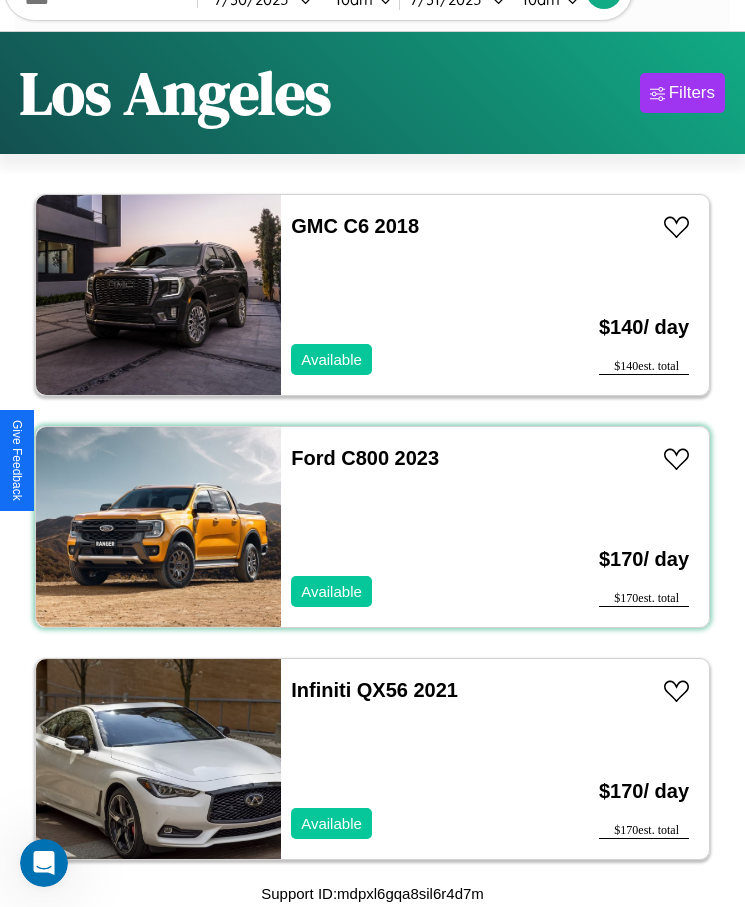 click on "Ford   C800   2023 Available" at bounding box center [413, 527] 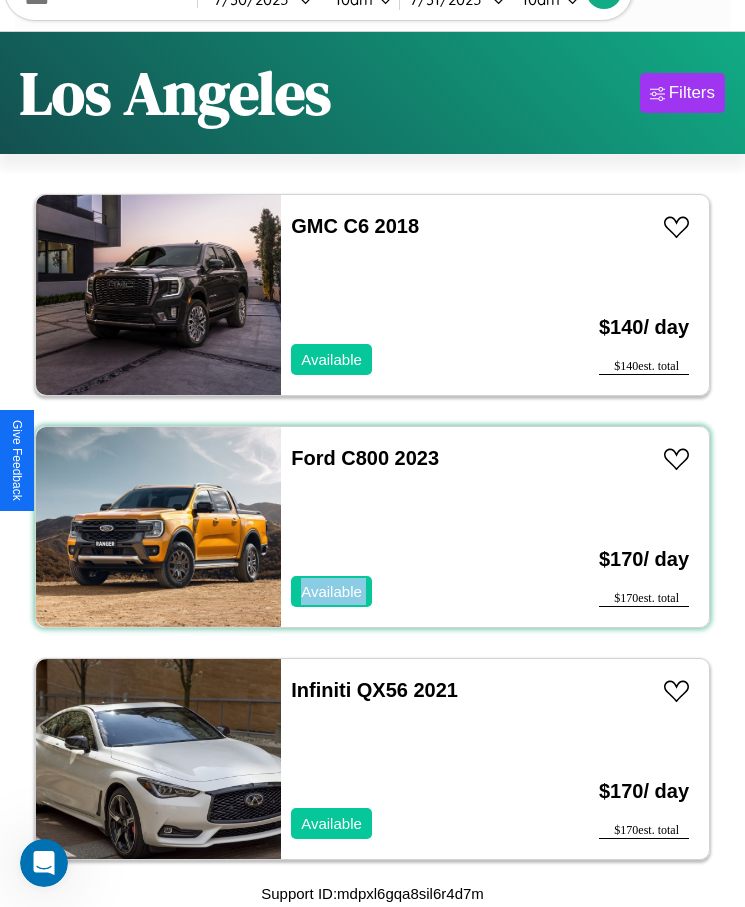 click on "Ford   C800   2023 Available" at bounding box center (413, 527) 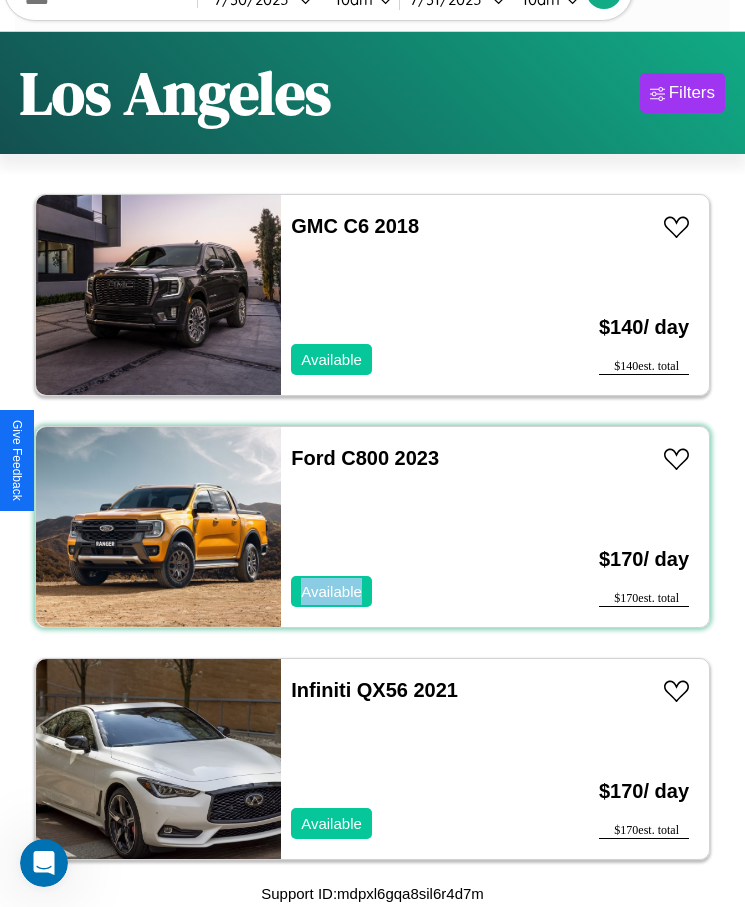 click on "Ford   C800   2023 Available" at bounding box center (413, 527) 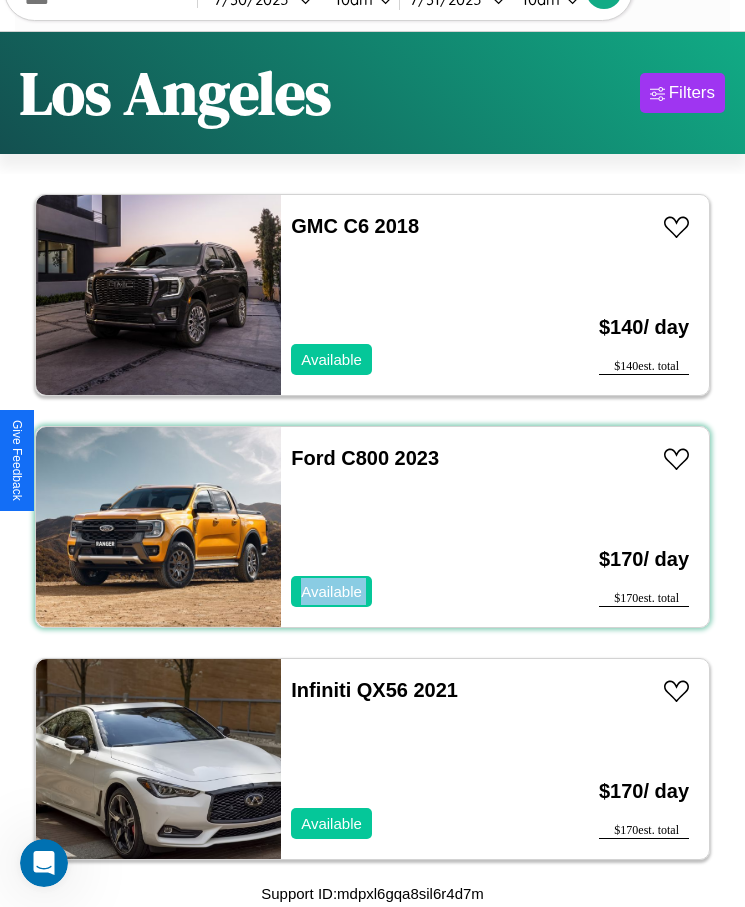 click on "Ford   C800   2023 Available" at bounding box center (413, 527) 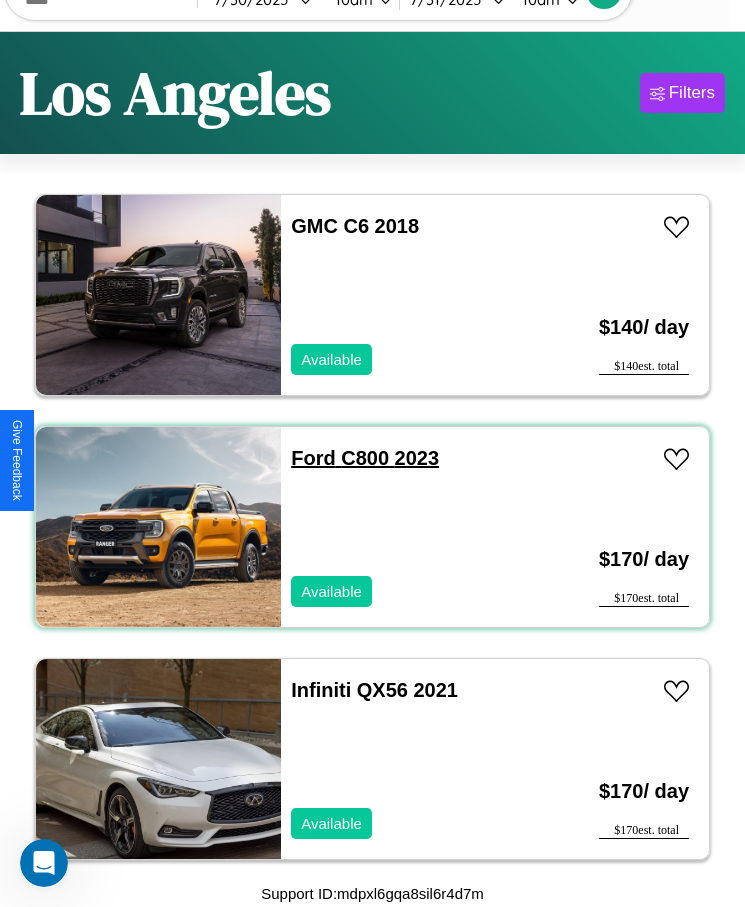 click on "Ford   C800   2023" at bounding box center (365, 458) 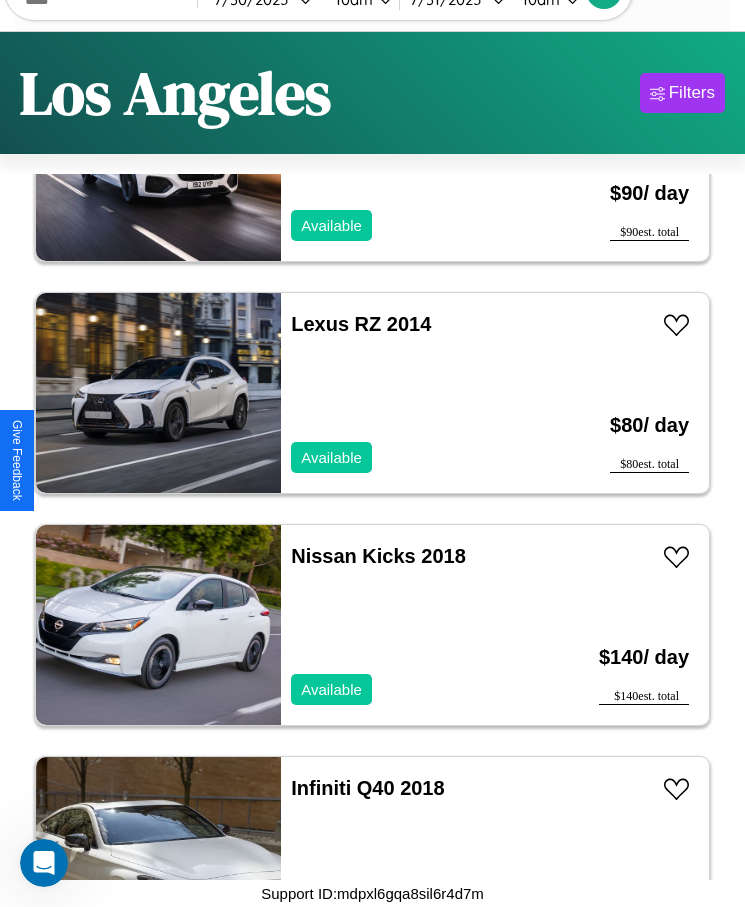 scroll, scrollTop: 2335, scrollLeft: 0, axis: vertical 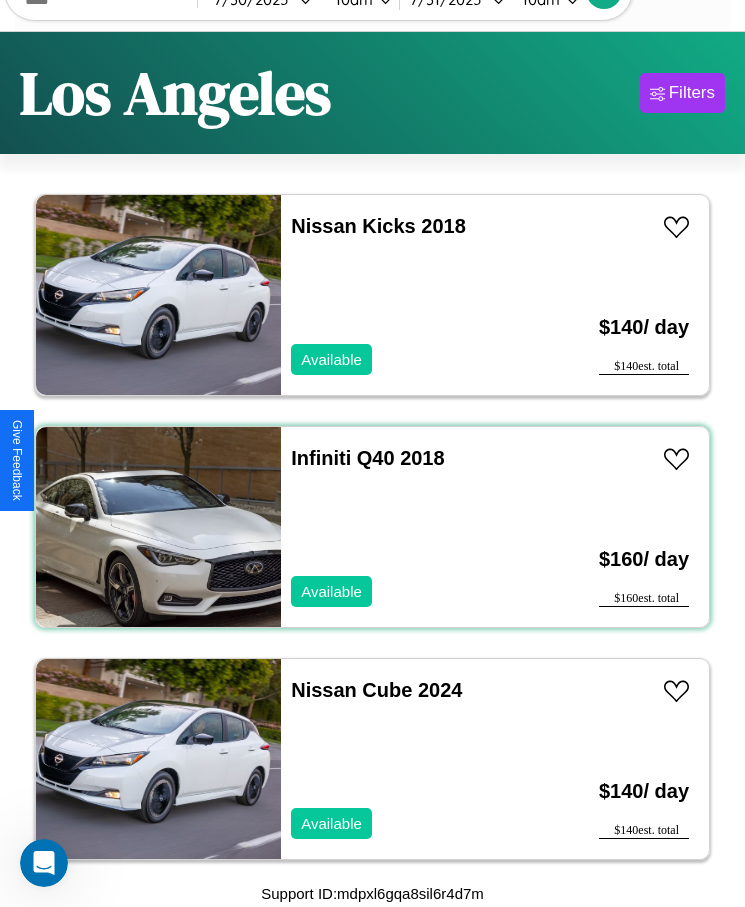 click on "Infiniti   Q40   2018 Available" at bounding box center [413, 527] 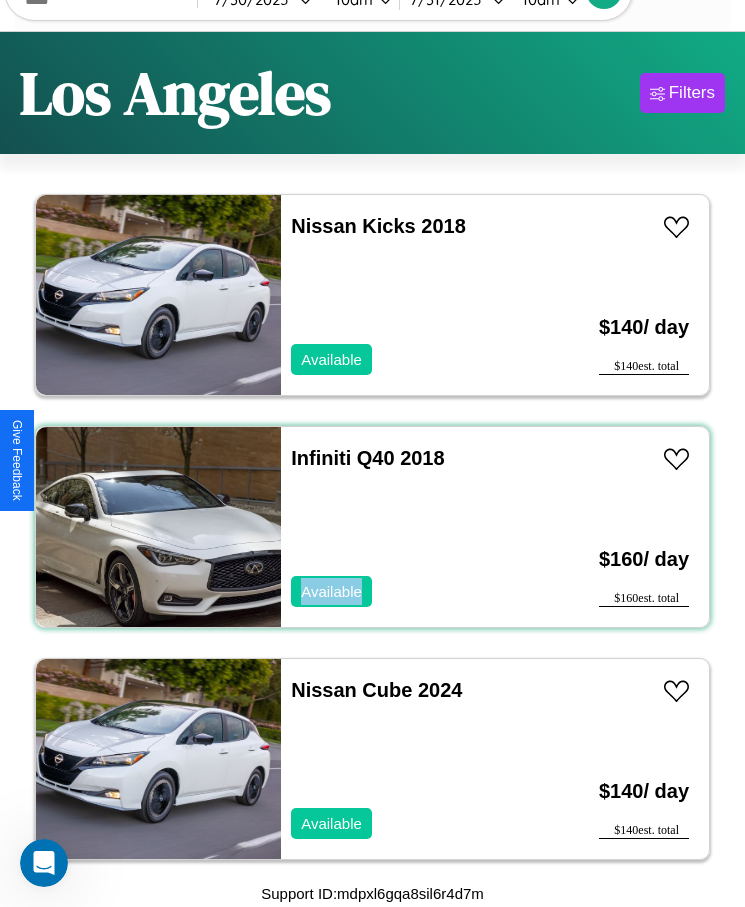 click on "Infiniti   Q40   2018 Available" at bounding box center [413, 527] 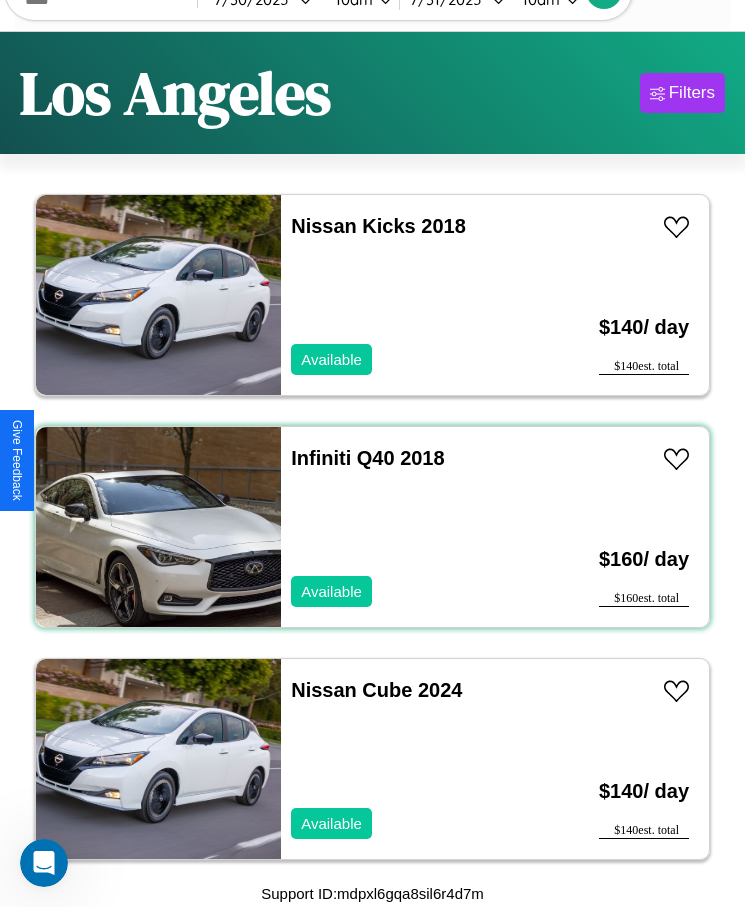 click on "Infiniti   Q40   2018 Available" at bounding box center (413, 527) 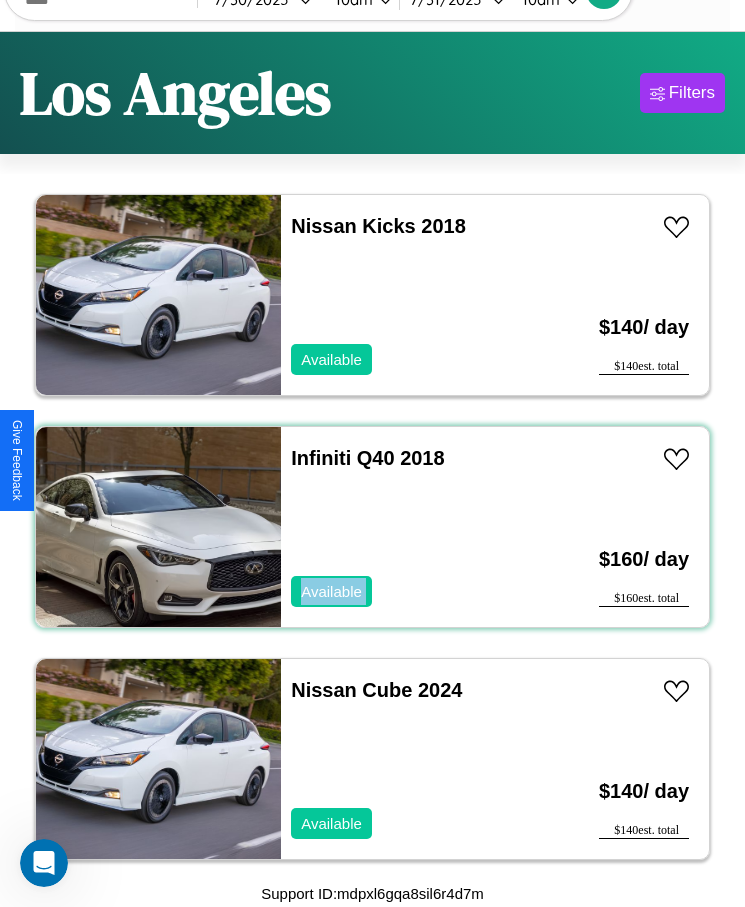 click on "Infiniti   Q40   2018 Available" at bounding box center (413, 527) 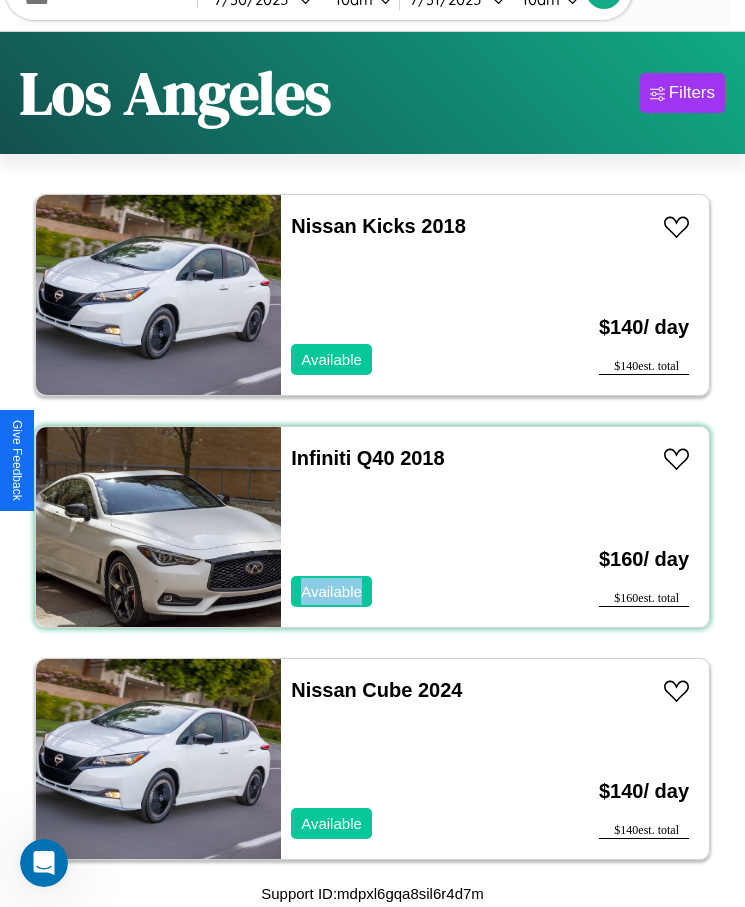 click on "Infiniti   Q40   2018 Available" at bounding box center (413, 527) 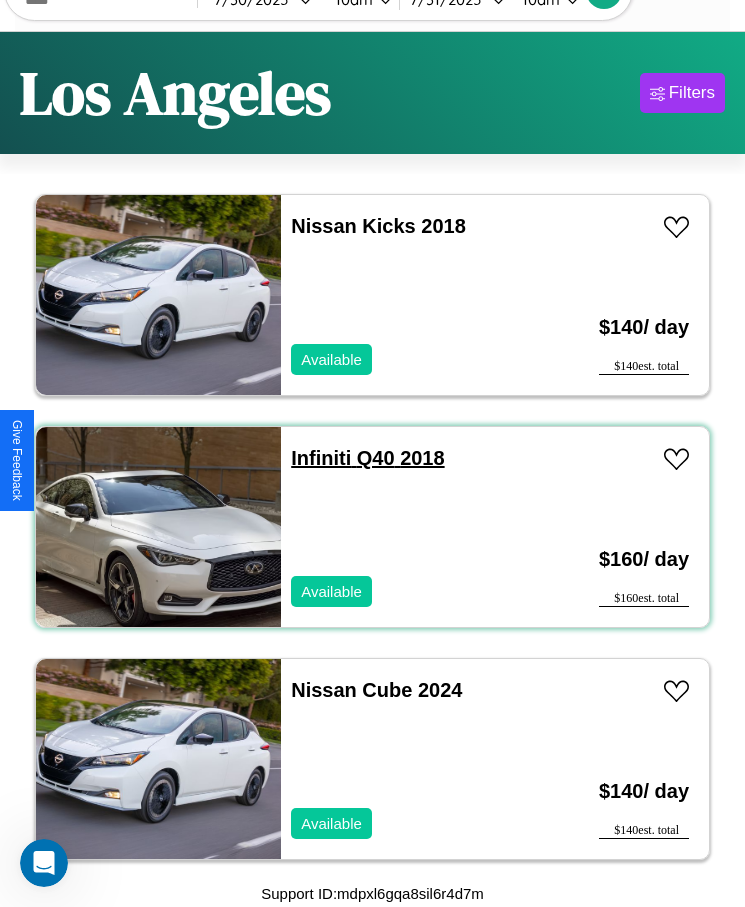 click on "Infiniti   Q40   2018" at bounding box center (367, 458) 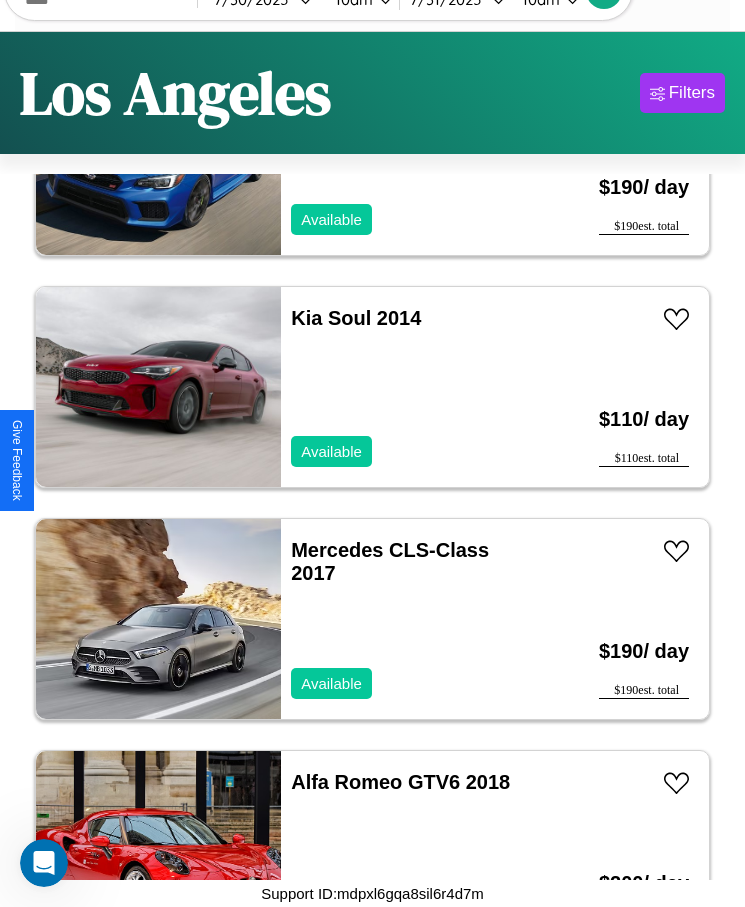 scroll, scrollTop: 5583, scrollLeft: 0, axis: vertical 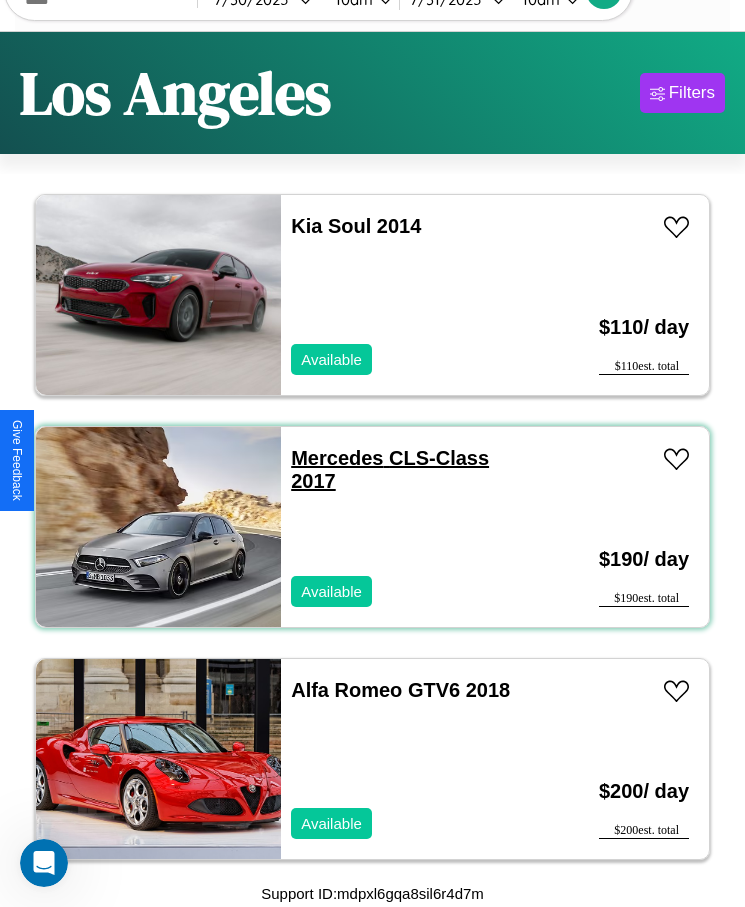 click on "Mercedes   CLS-Class   2017" at bounding box center [390, 469] 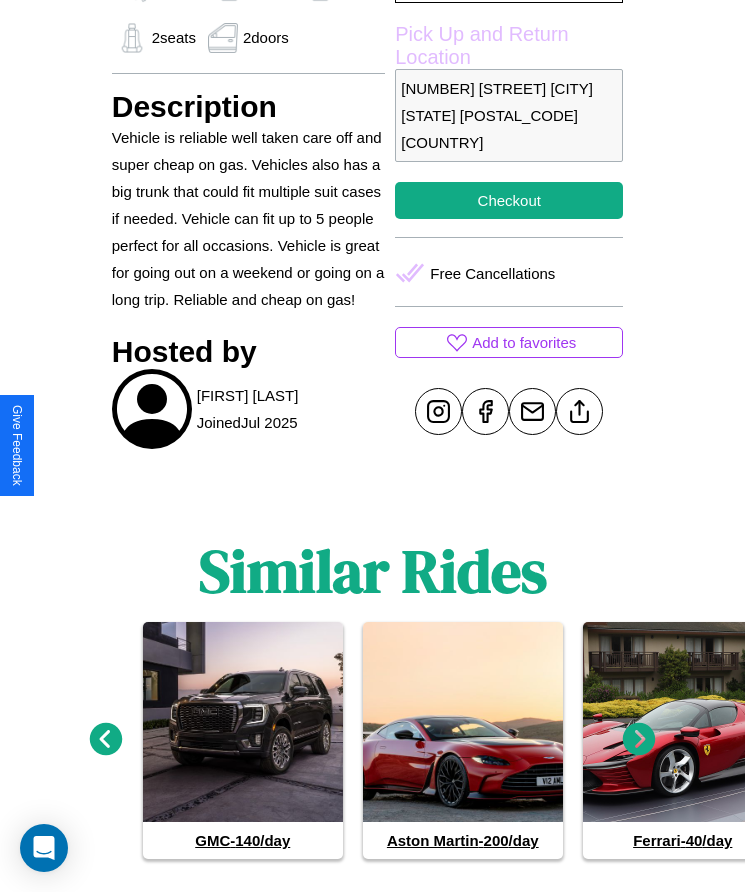 scroll, scrollTop: 808, scrollLeft: 0, axis: vertical 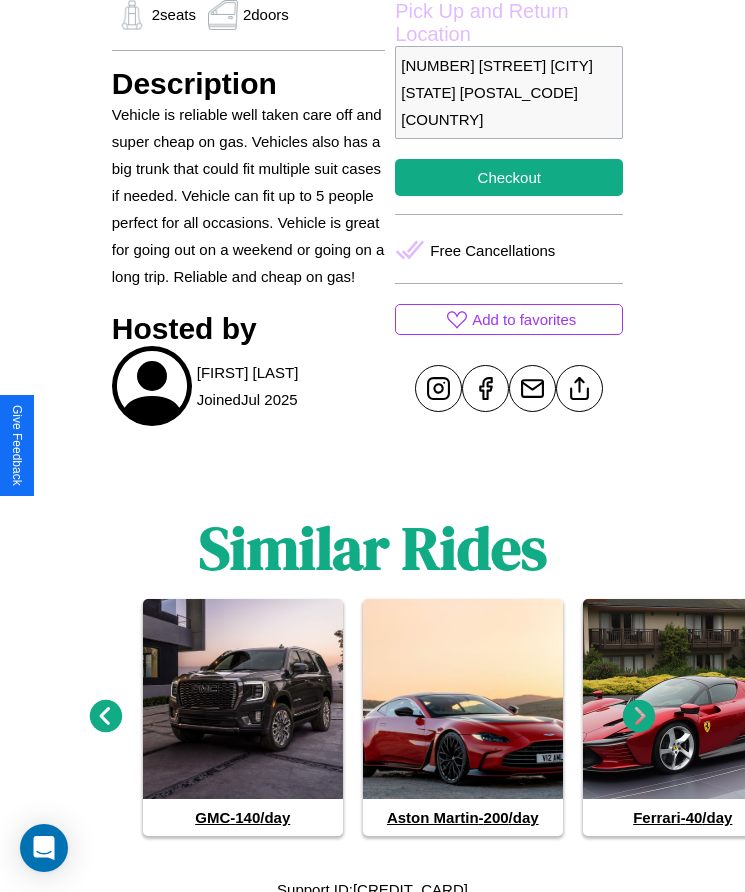 click 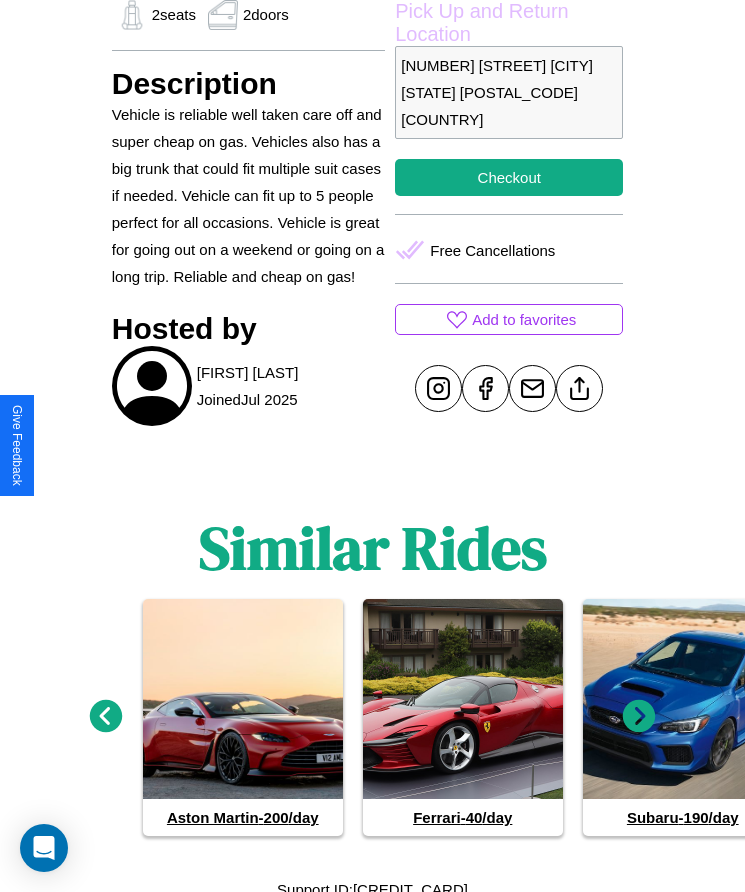 click 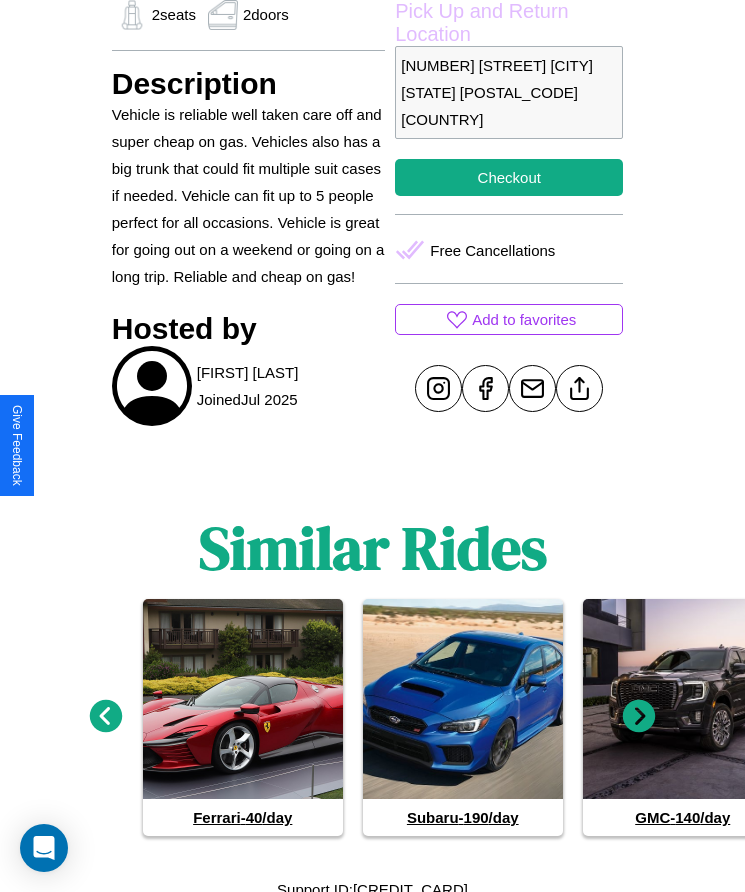 click 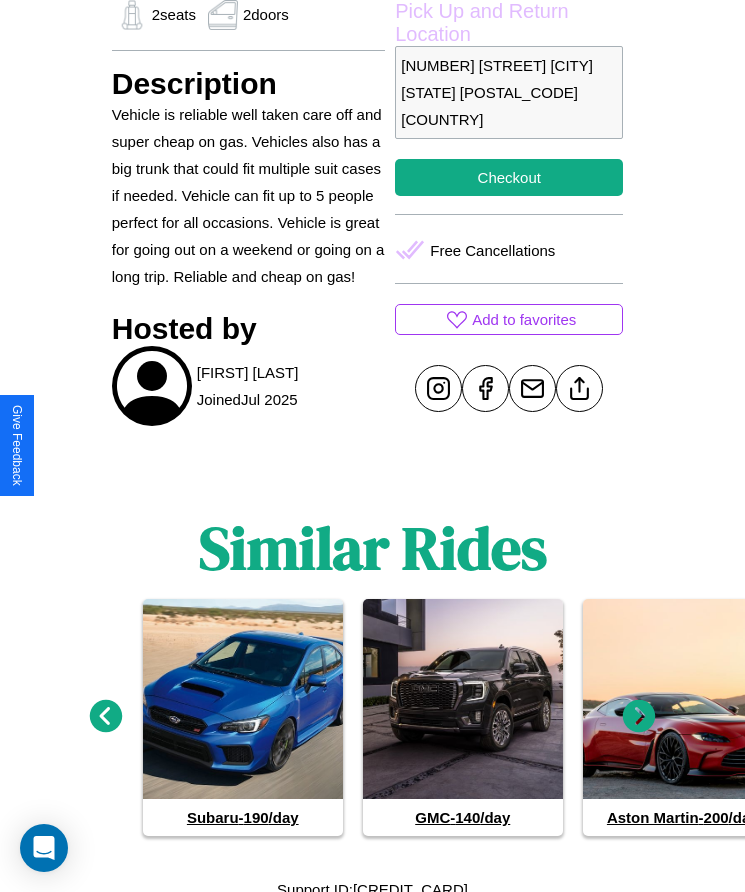 click 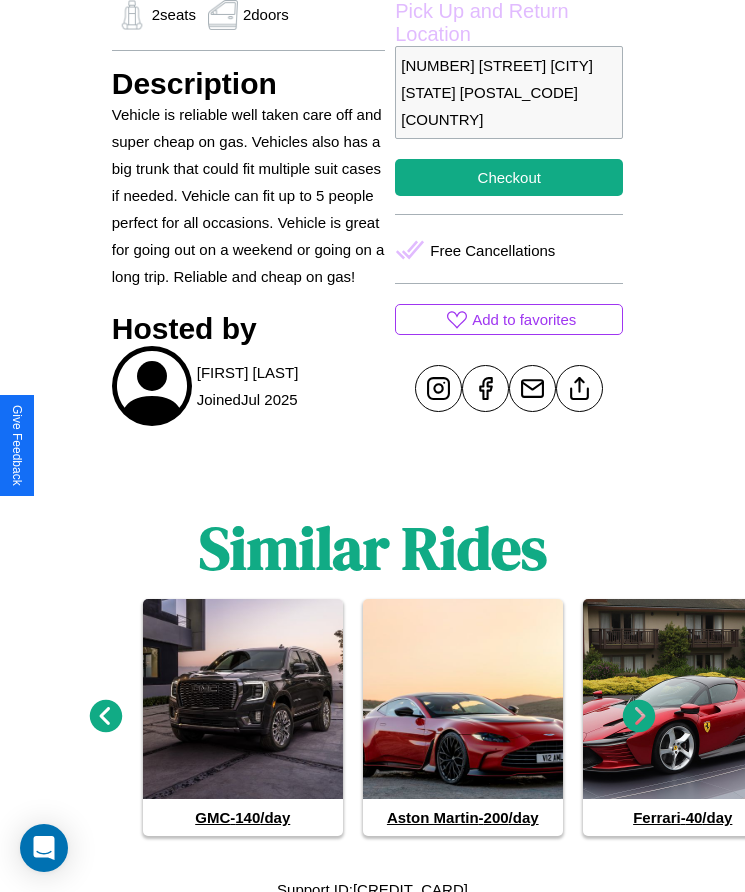 click 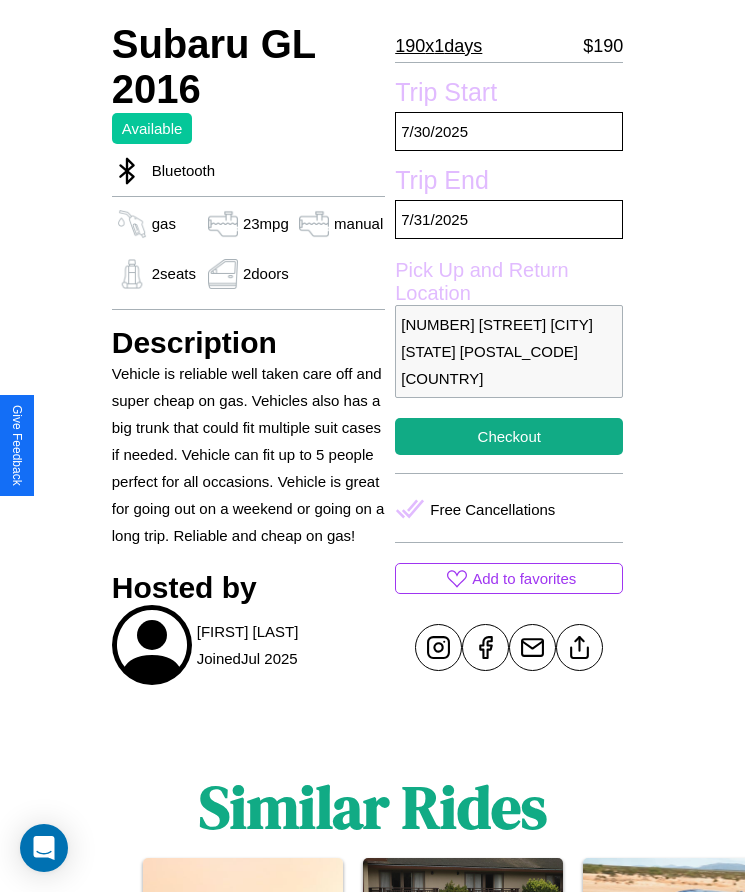 scroll, scrollTop: 513, scrollLeft: 0, axis: vertical 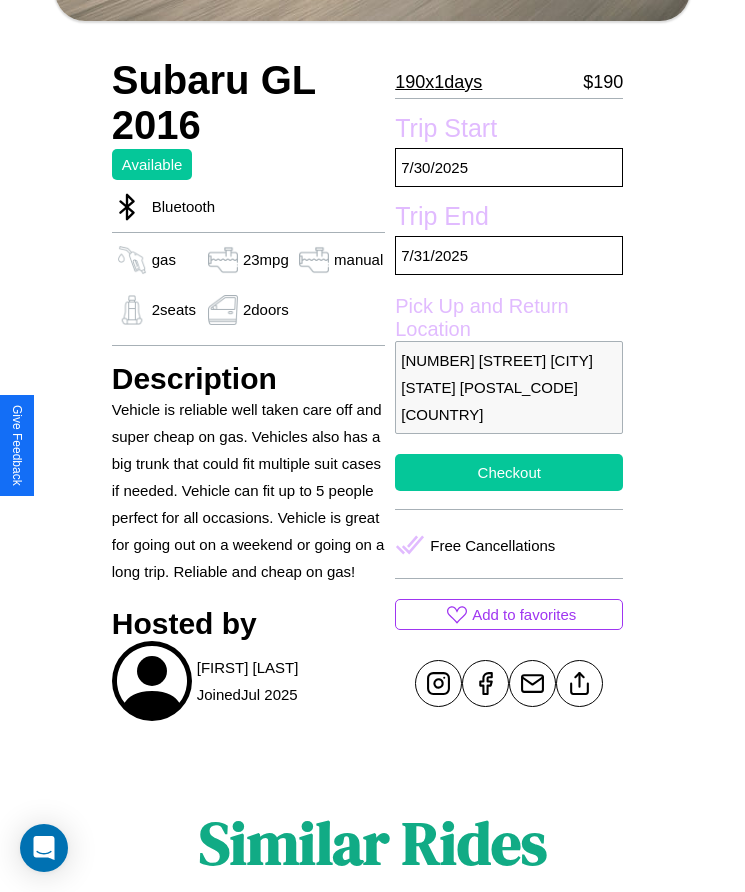 click on "Checkout" at bounding box center (509, 472) 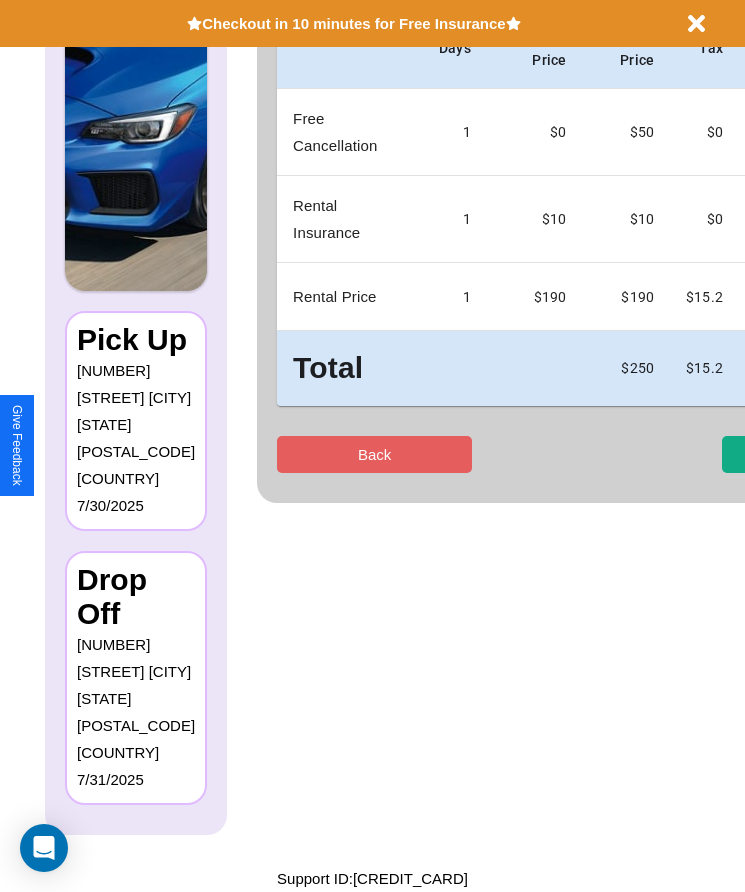 scroll, scrollTop: 0, scrollLeft: 0, axis: both 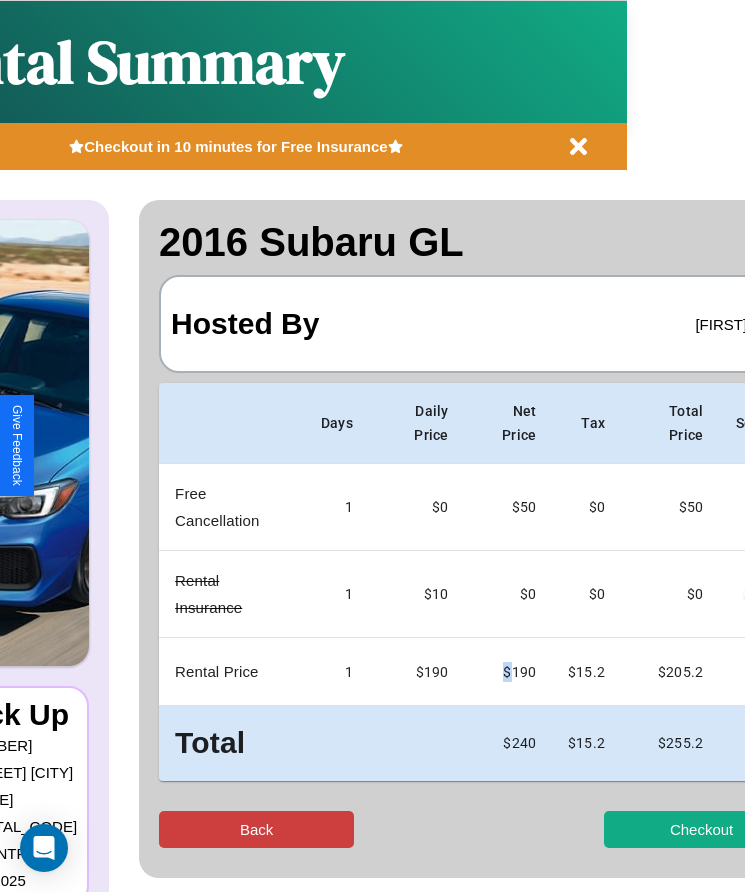 click on "Back" at bounding box center [256, 829] 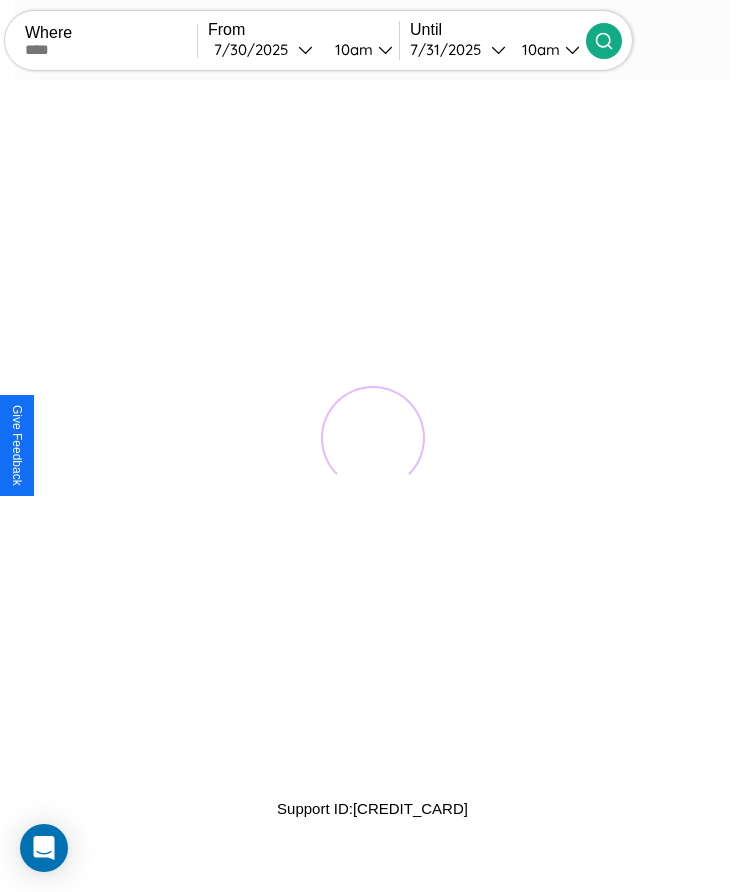 scroll, scrollTop: 0, scrollLeft: 0, axis: both 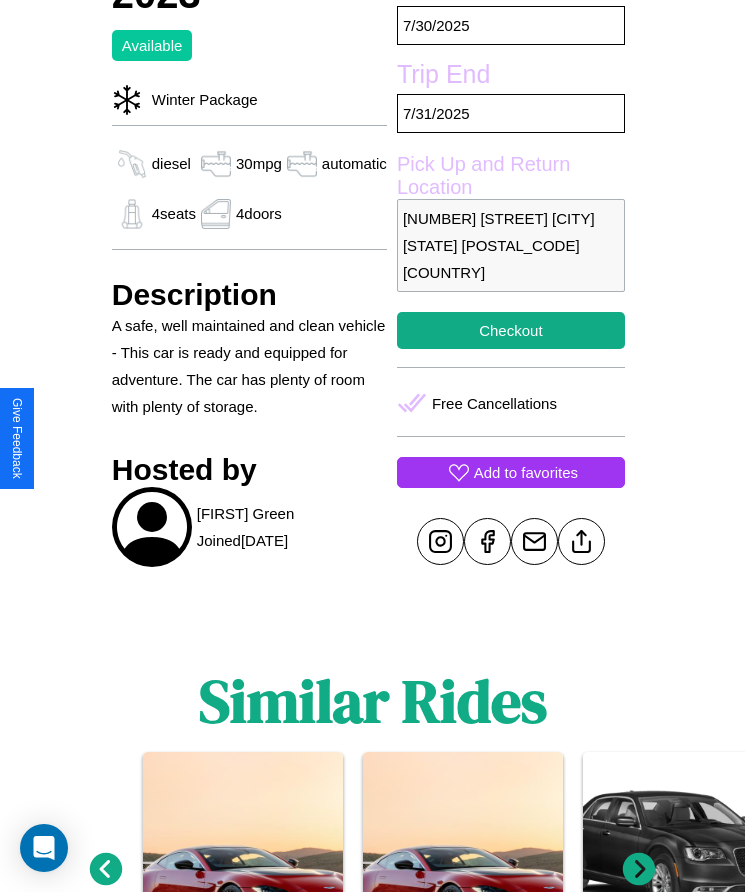 click on "Add to favorites" at bounding box center (526, 472) 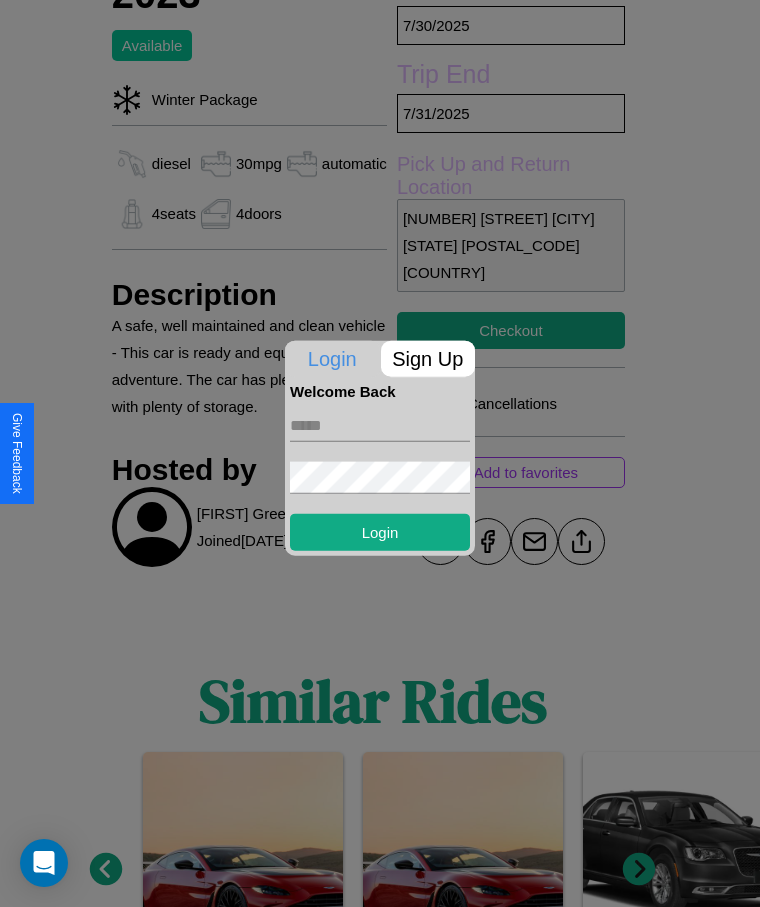 click on "Sign Up" at bounding box center (428, 358) 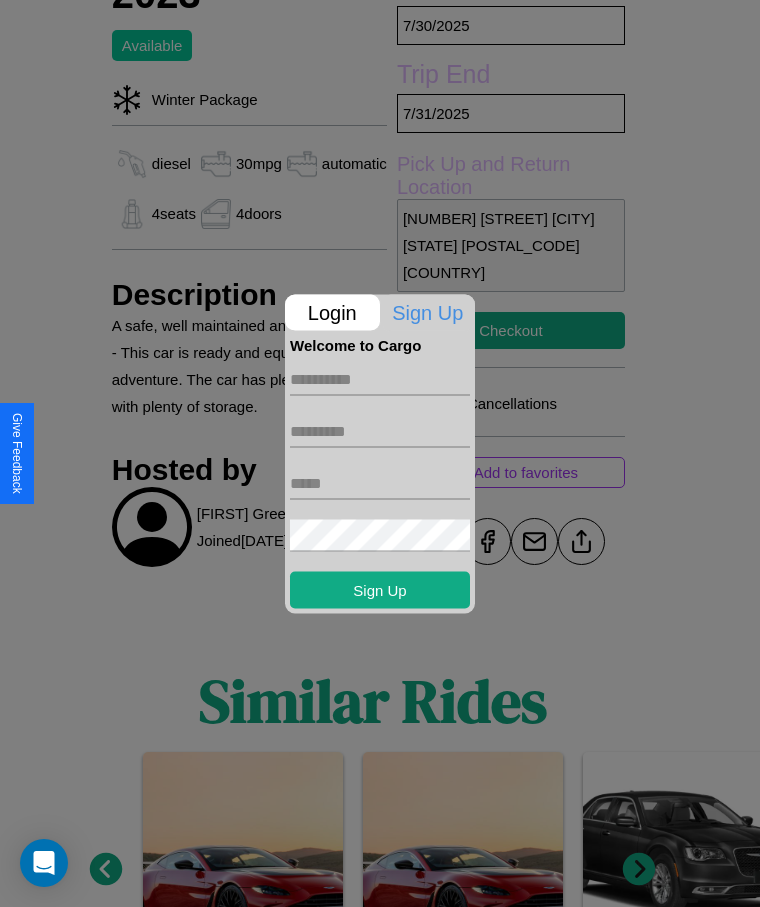 click at bounding box center [380, 379] 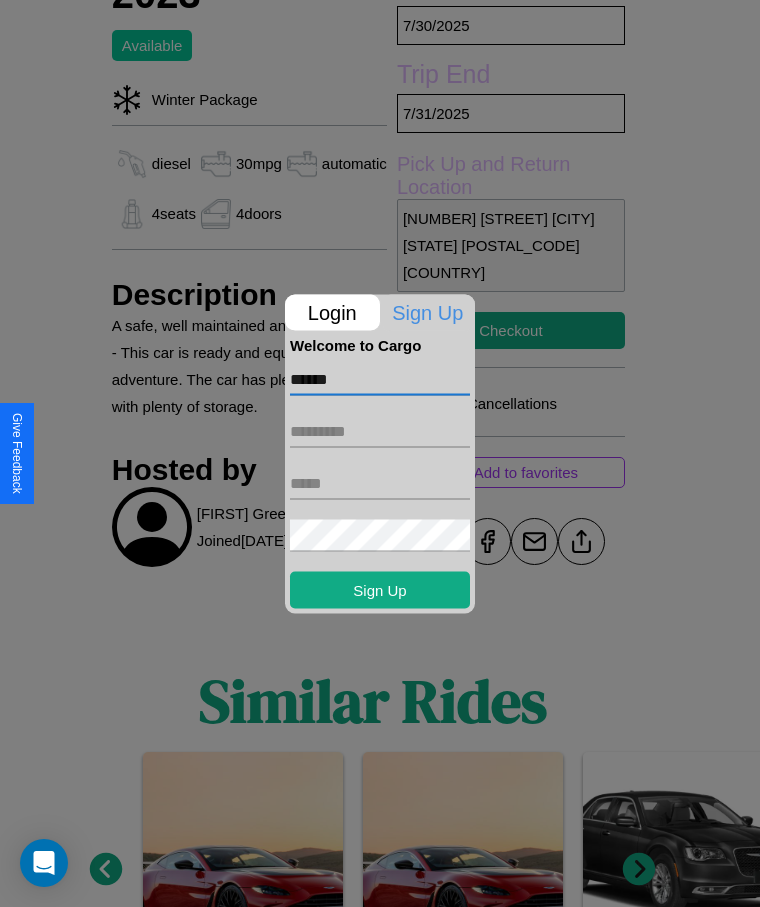 type on "******" 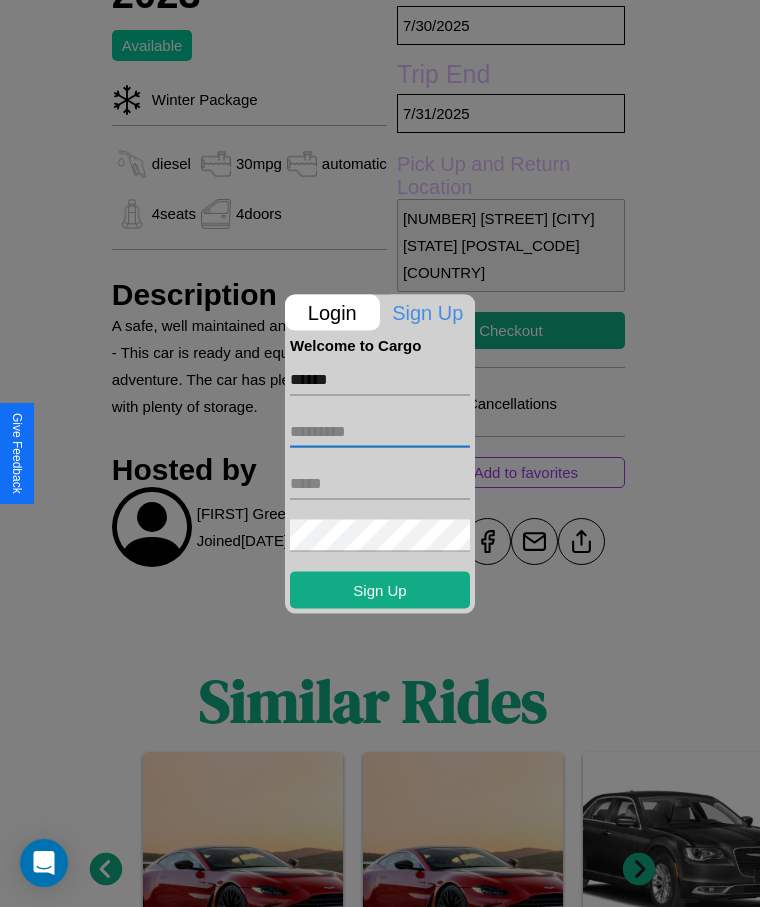 click at bounding box center [380, 431] 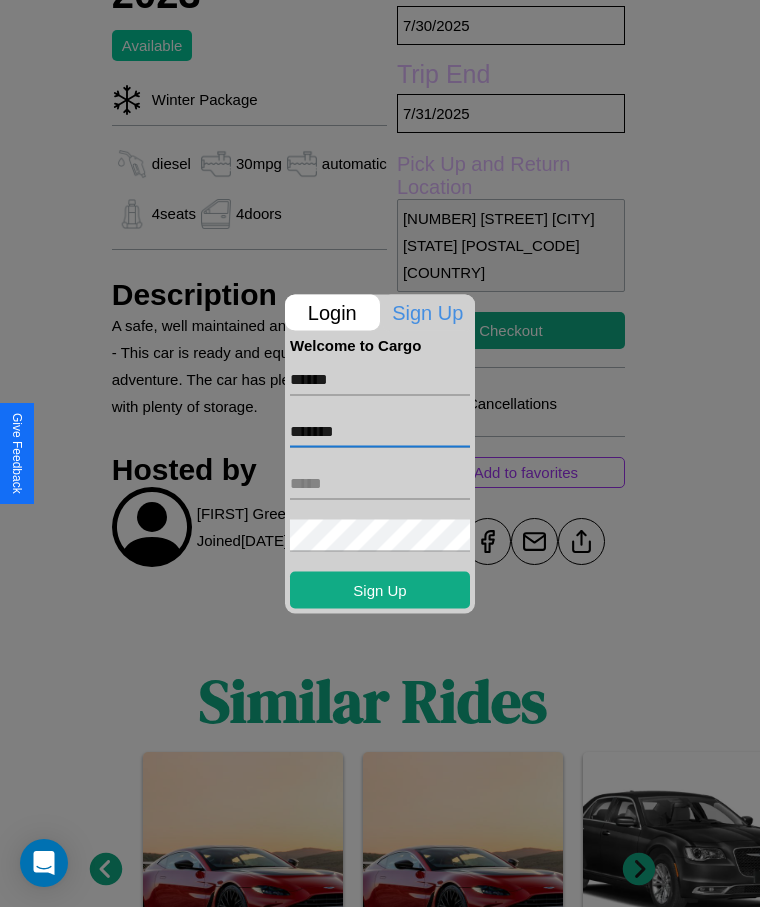type on "*******" 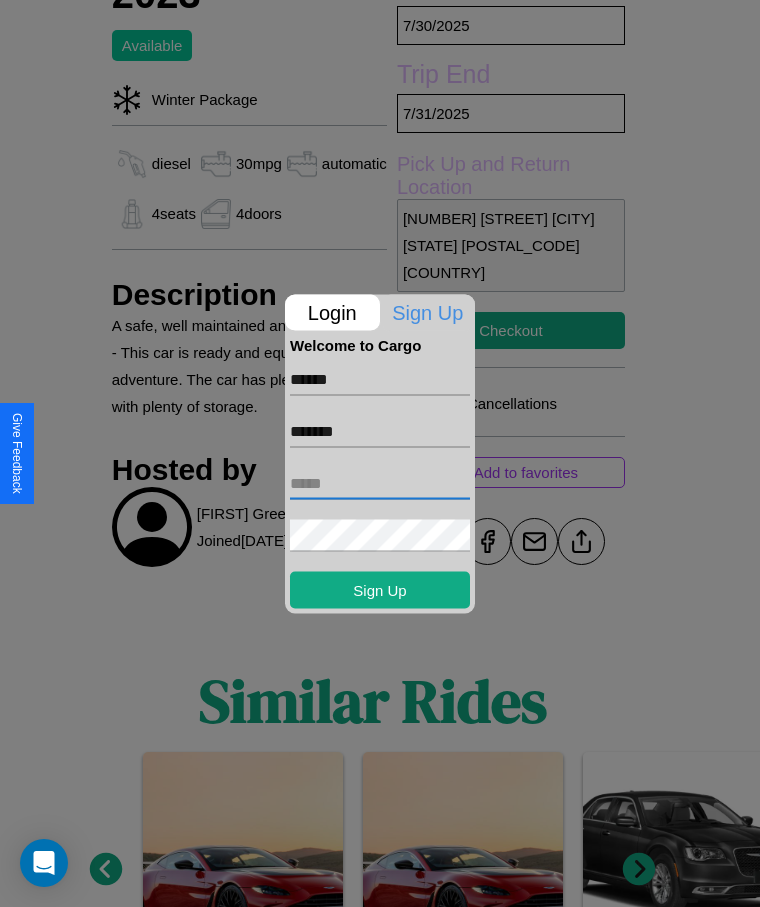 click at bounding box center (380, 483) 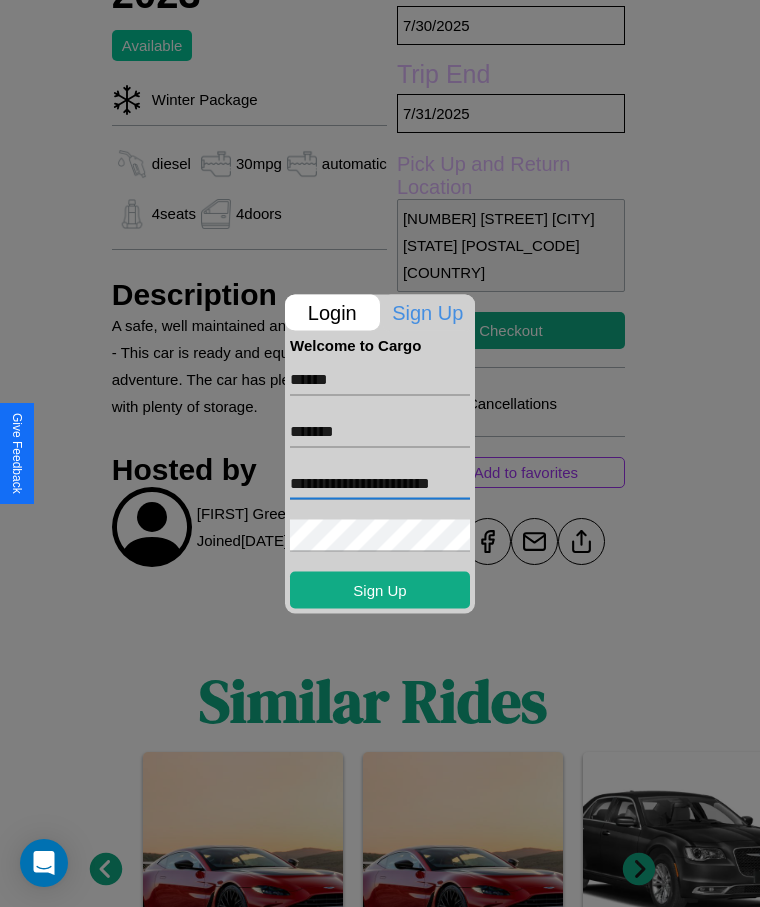 scroll, scrollTop: 0, scrollLeft: 35, axis: horizontal 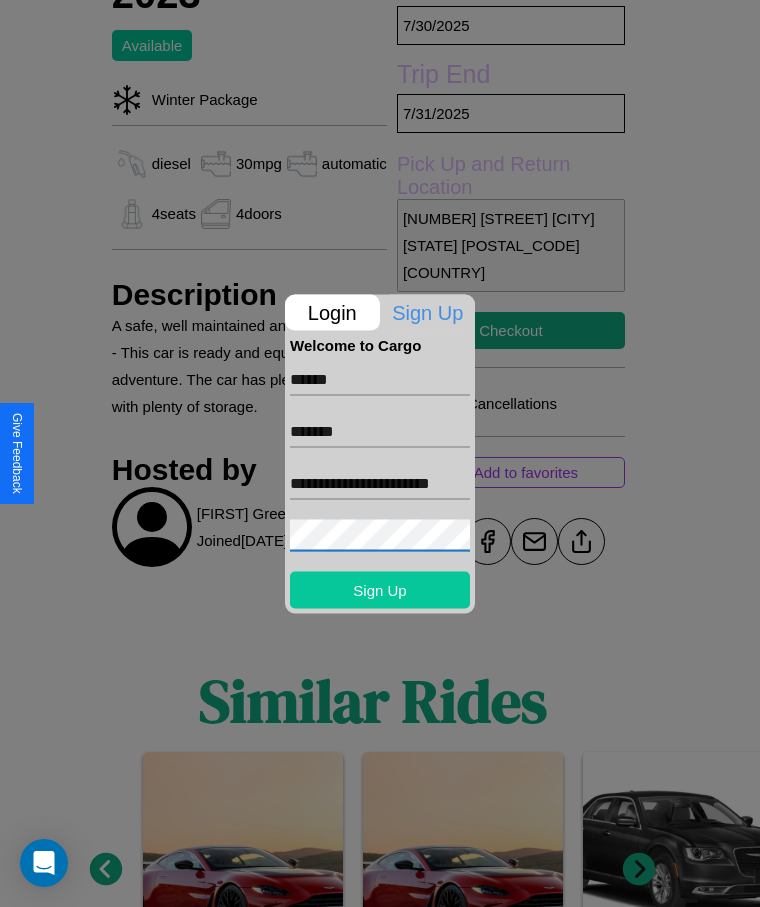 click on "Sign Up" at bounding box center [380, 589] 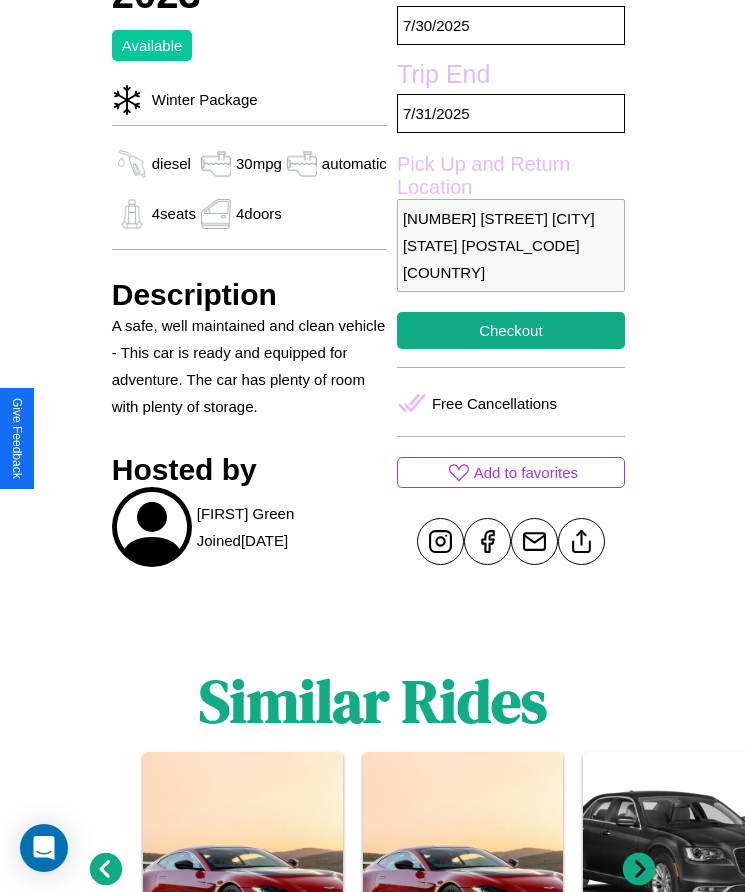 scroll, scrollTop: 680, scrollLeft: 0, axis: vertical 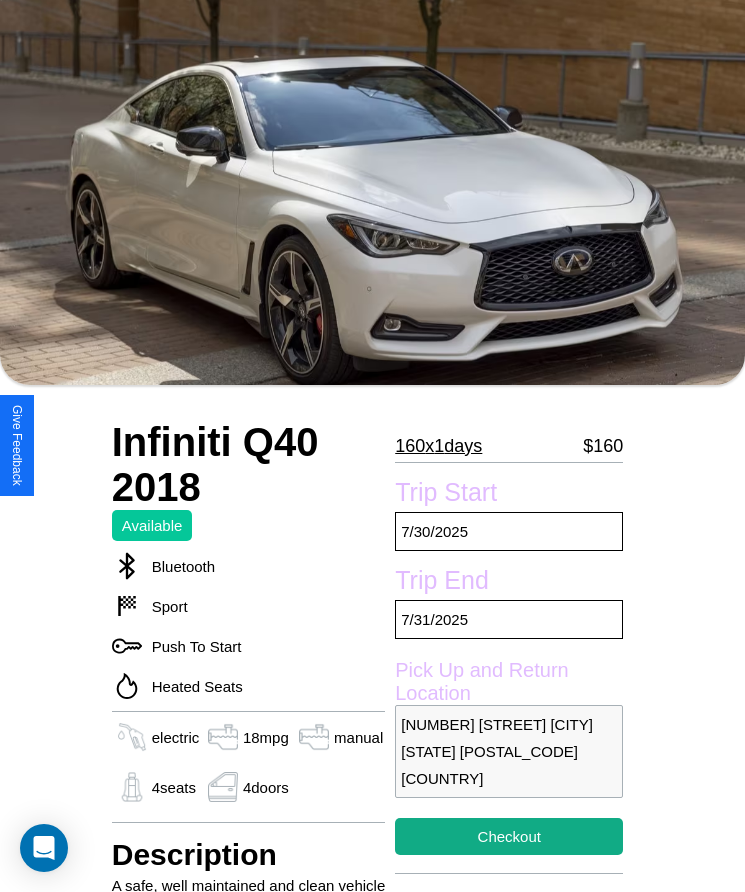 click on "160  x  1  days" at bounding box center [438, 446] 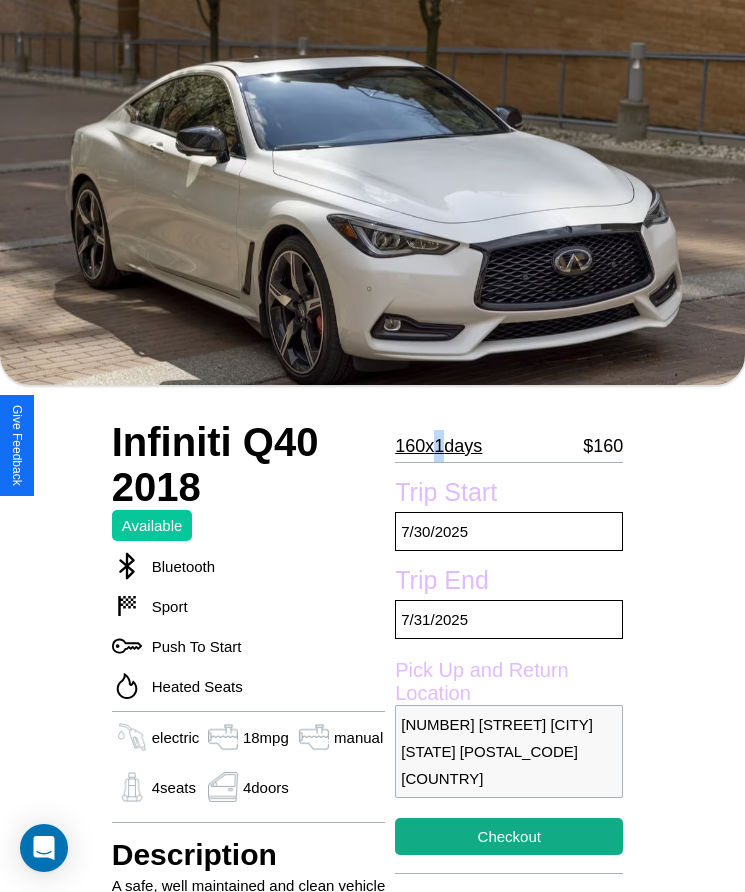 click on "160  x  1  days" at bounding box center (438, 446) 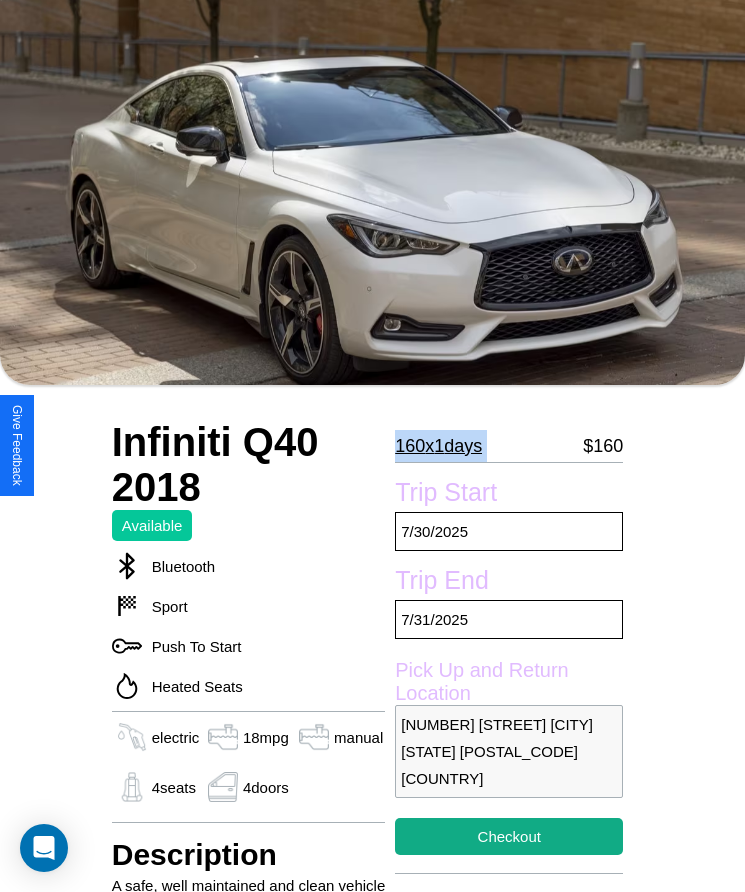 click on "160  x  1  days" at bounding box center (438, 446) 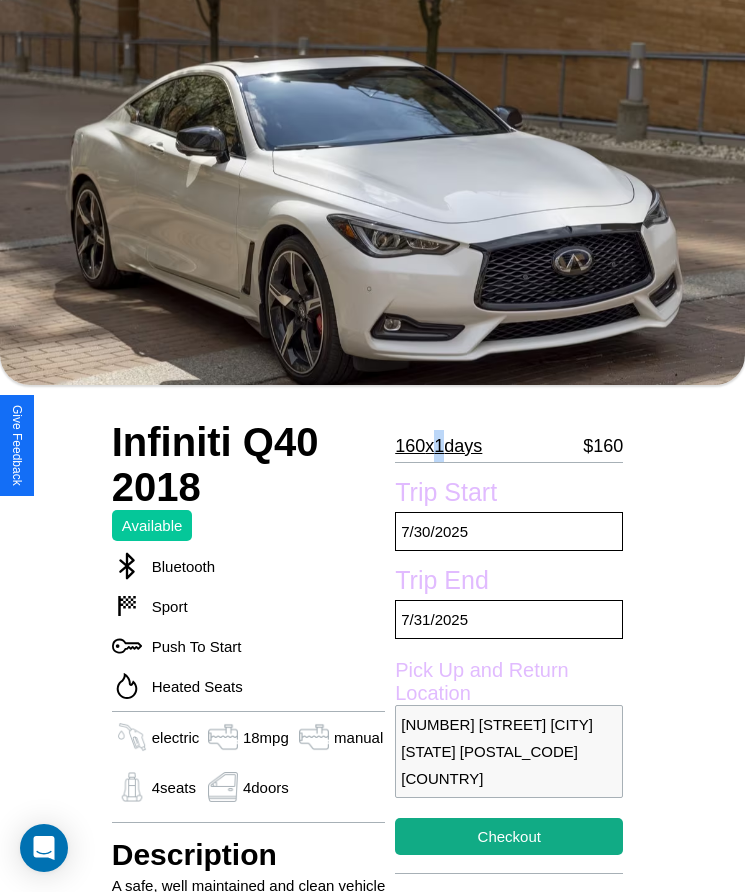 click on "160  x  1  days" at bounding box center (438, 446) 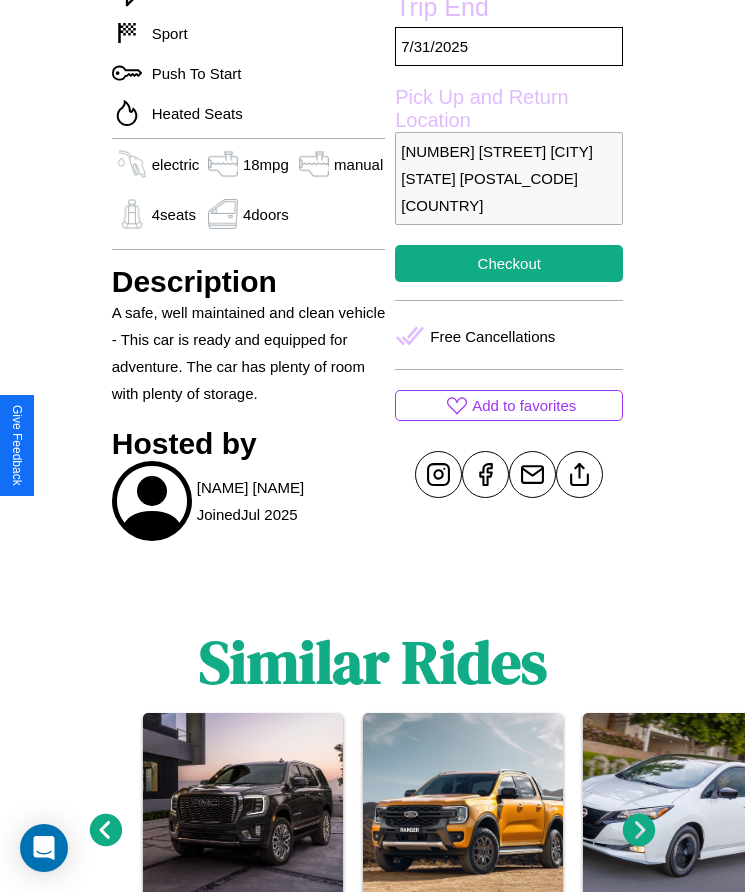 scroll, scrollTop: 690, scrollLeft: 0, axis: vertical 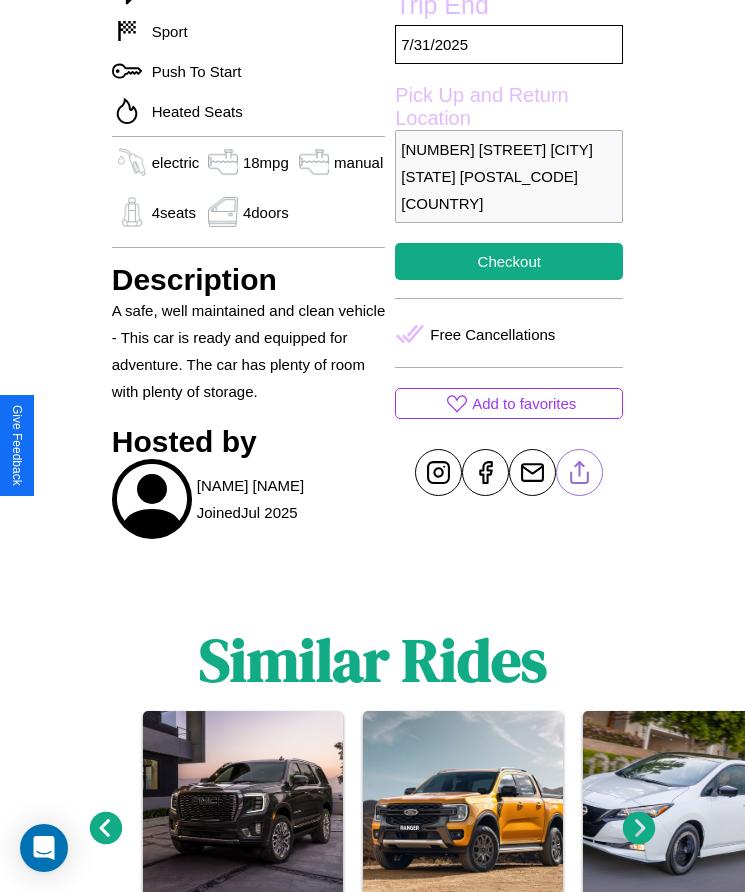 click 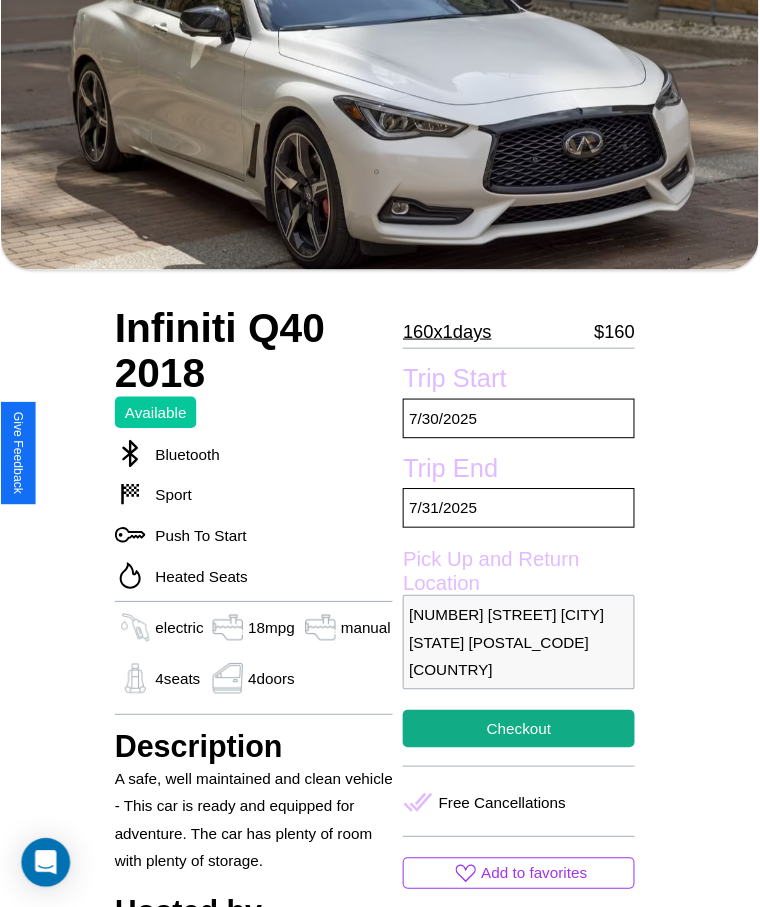 scroll, scrollTop: 201, scrollLeft: 0, axis: vertical 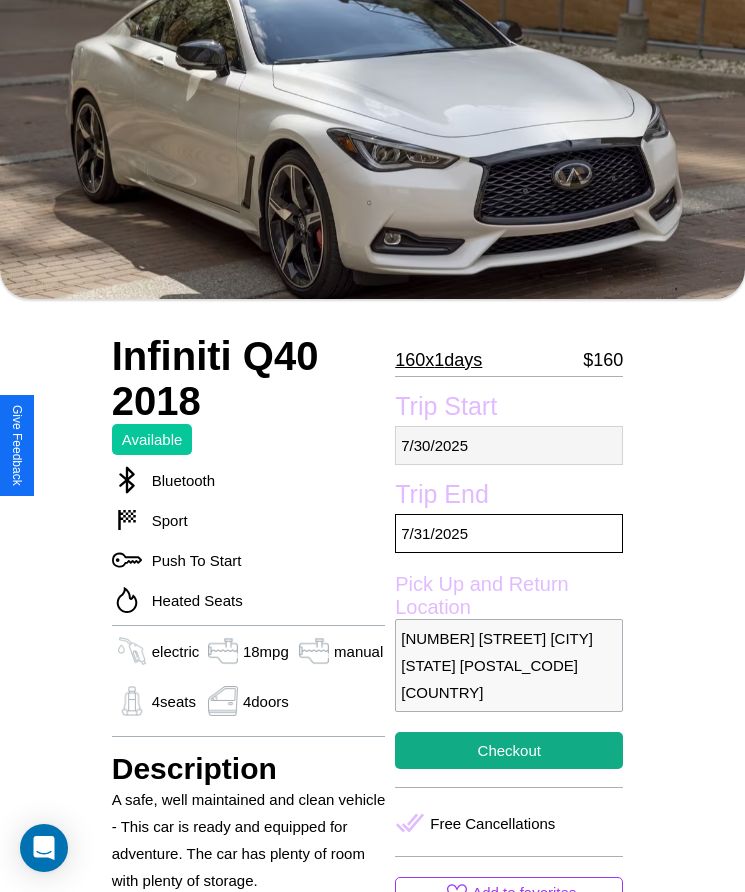 click on "7 / 30 / 2025" at bounding box center (509, 445) 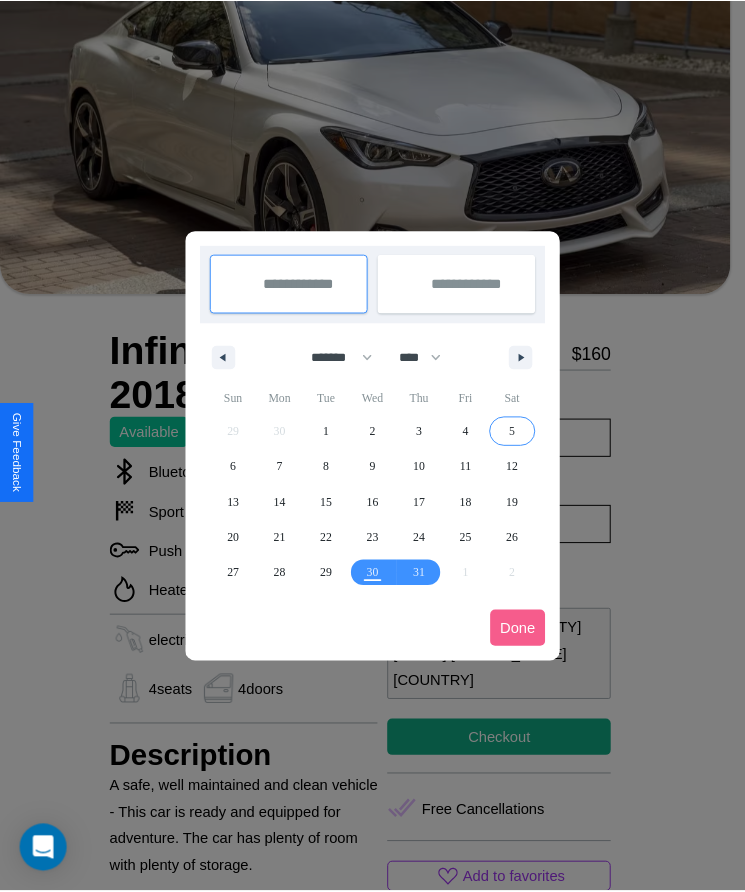 scroll, scrollTop: 0, scrollLeft: 0, axis: both 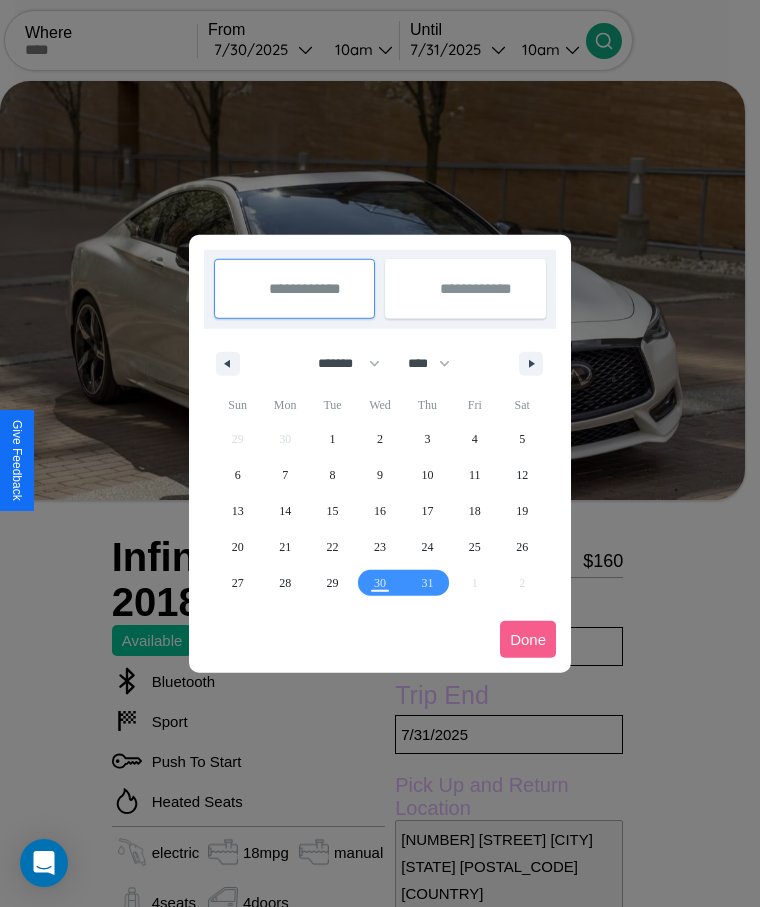 click at bounding box center (380, 453) 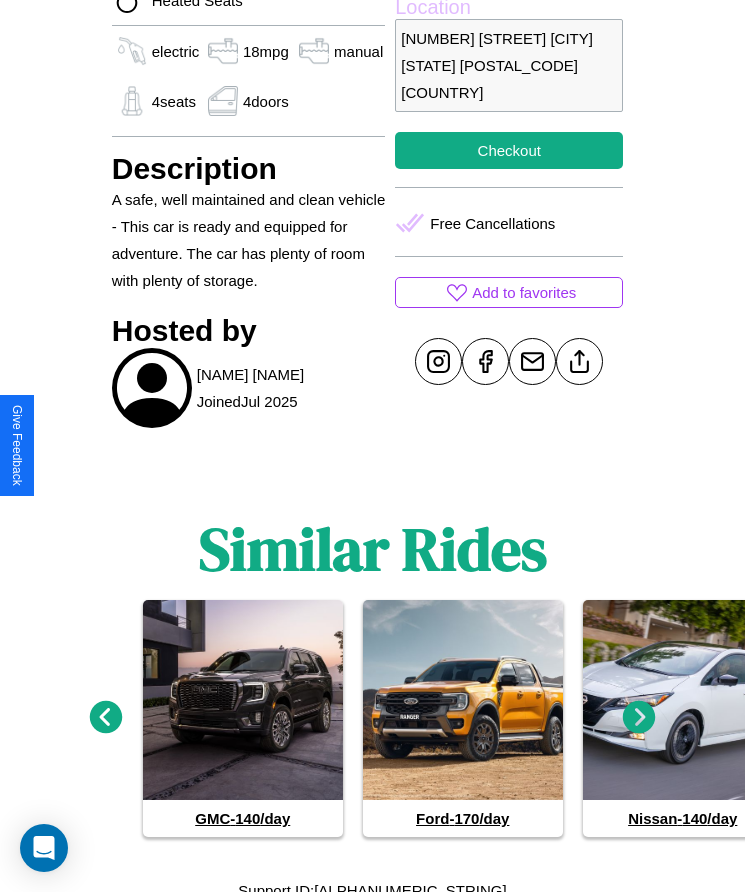 scroll, scrollTop: 813, scrollLeft: 0, axis: vertical 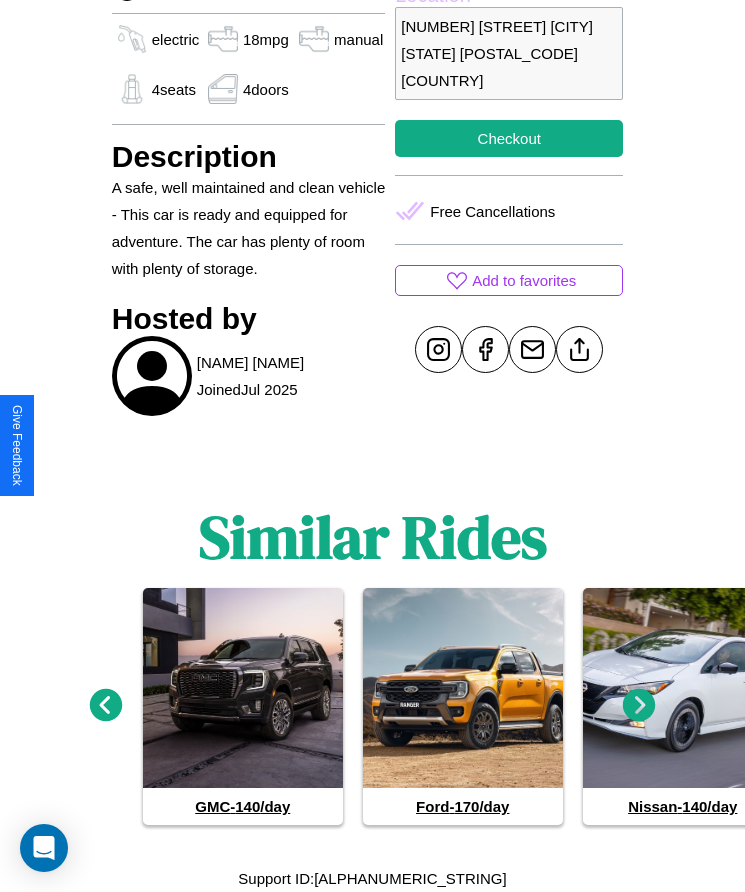click 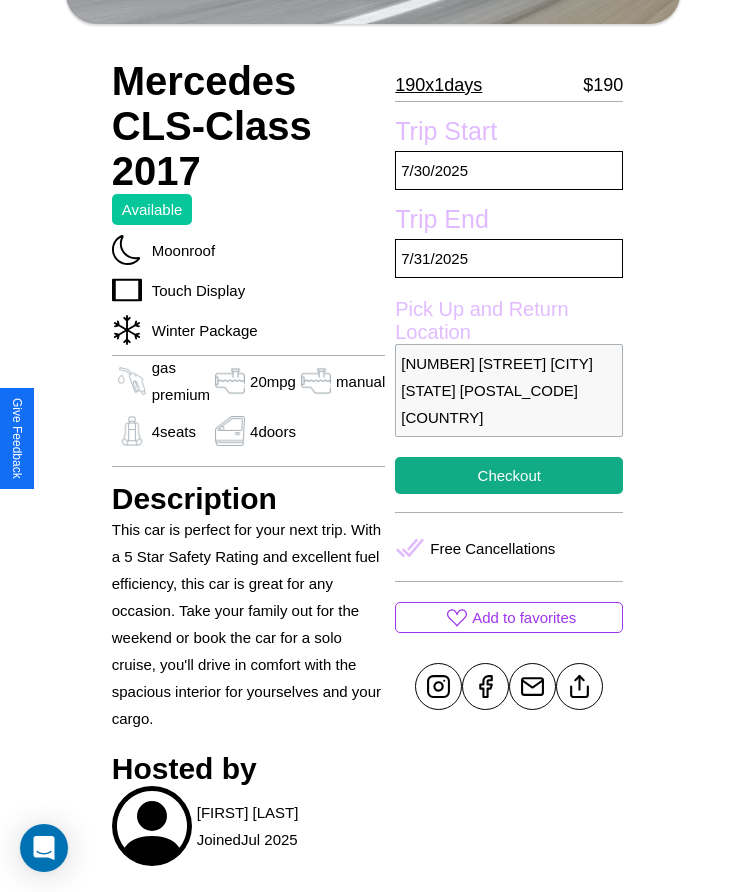 scroll, scrollTop: 405, scrollLeft: 0, axis: vertical 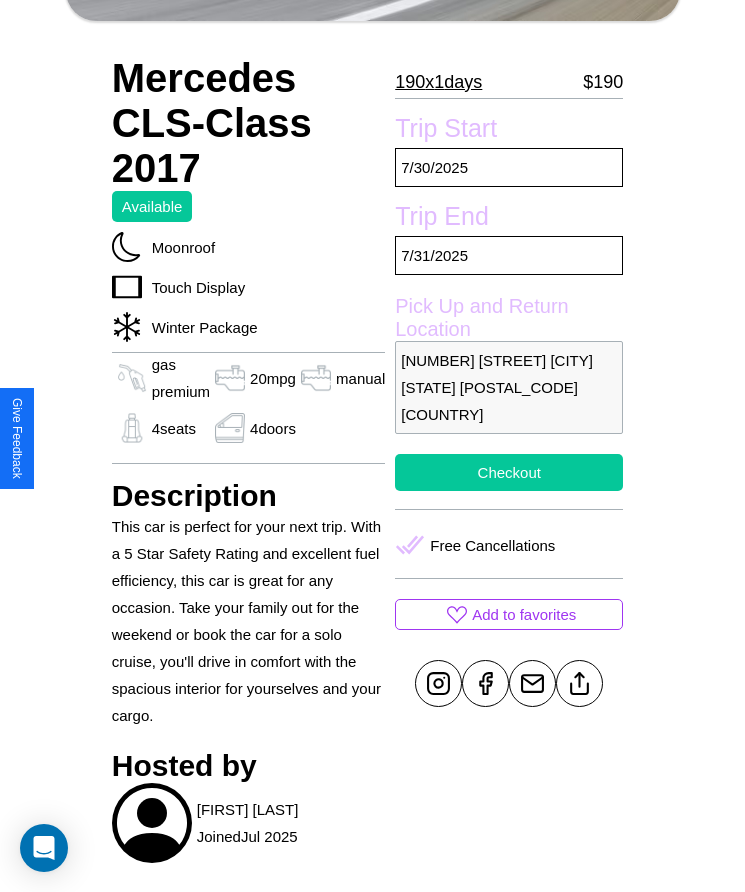 click on "Checkout" at bounding box center [509, 472] 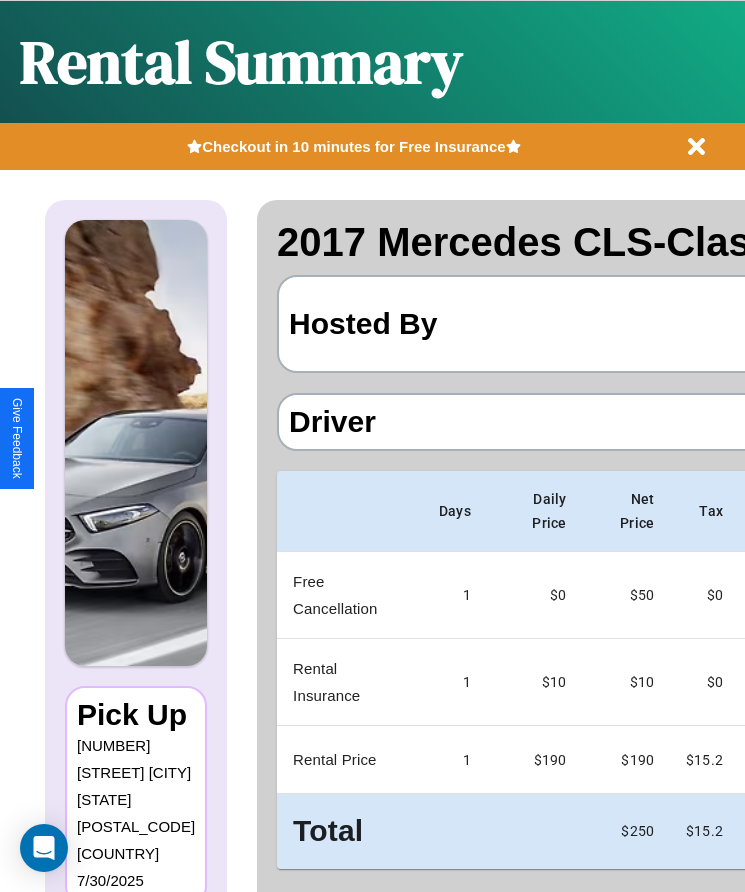 scroll, scrollTop: 0, scrollLeft: 118, axis: horizontal 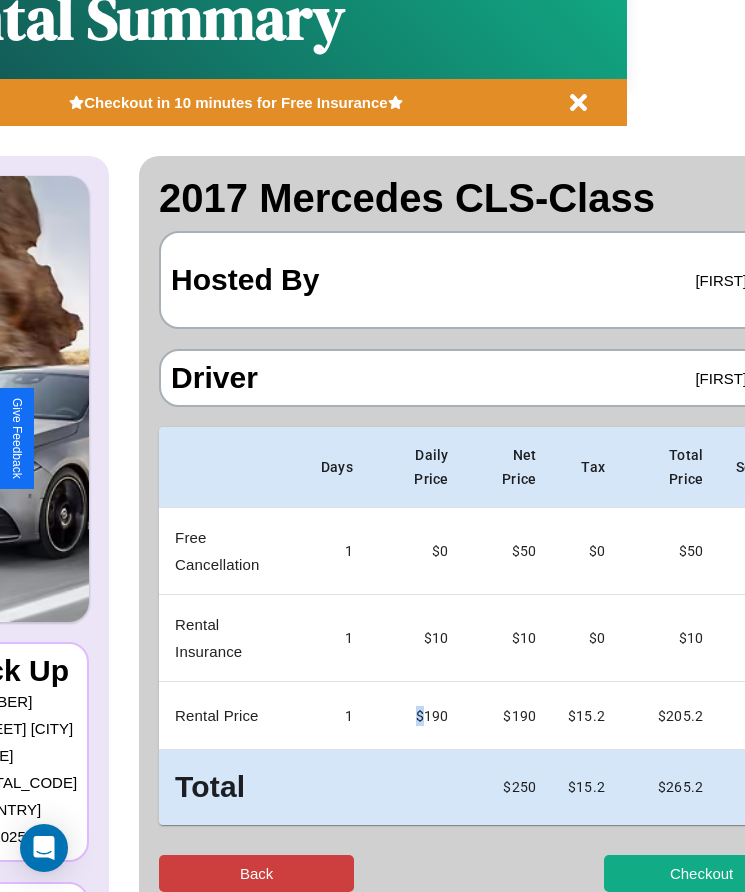 click on "Back" at bounding box center [256, 873] 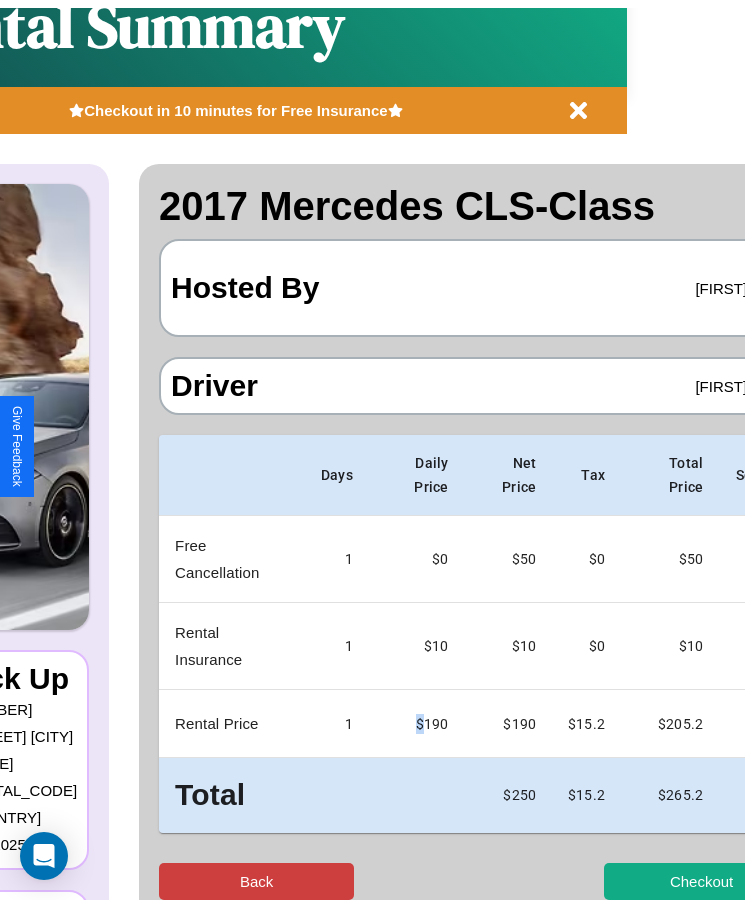scroll, scrollTop: 0, scrollLeft: 0, axis: both 